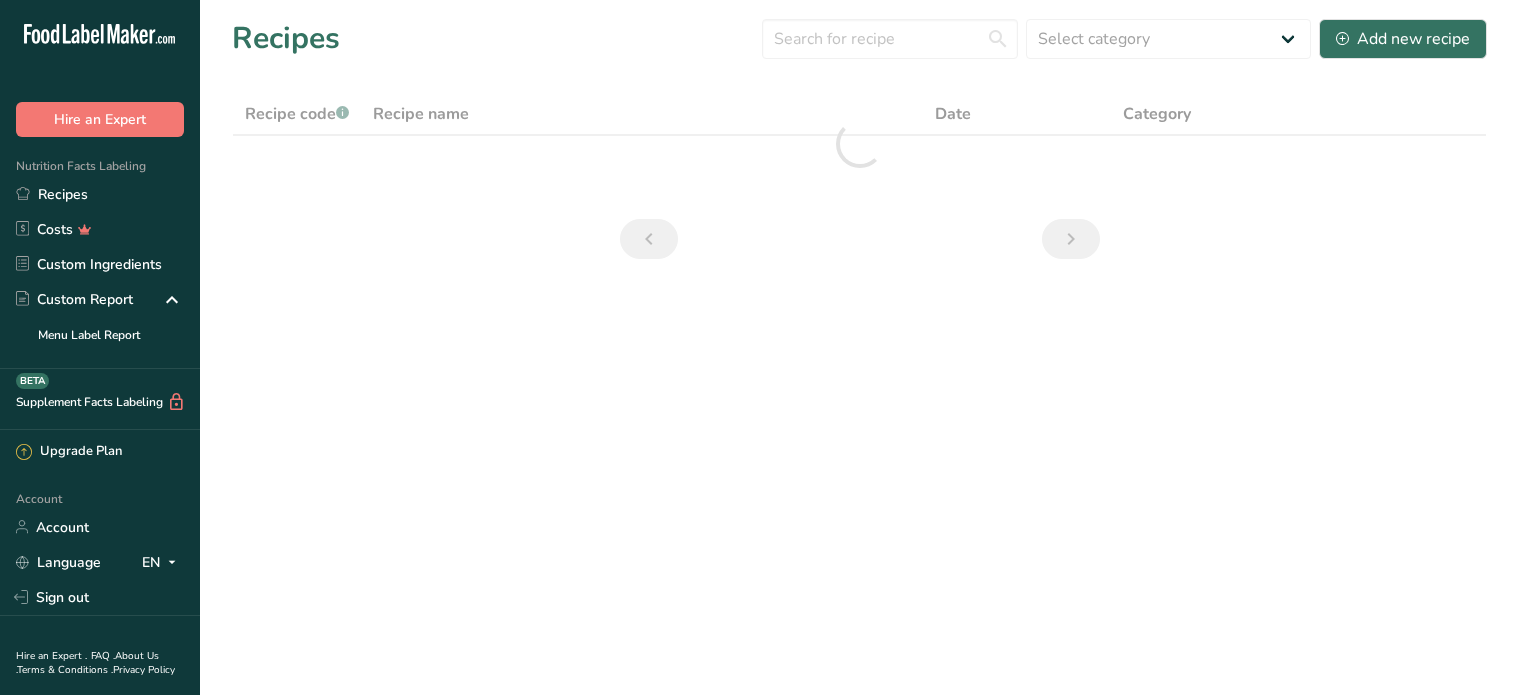 scroll, scrollTop: 0, scrollLeft: 0, axis: both 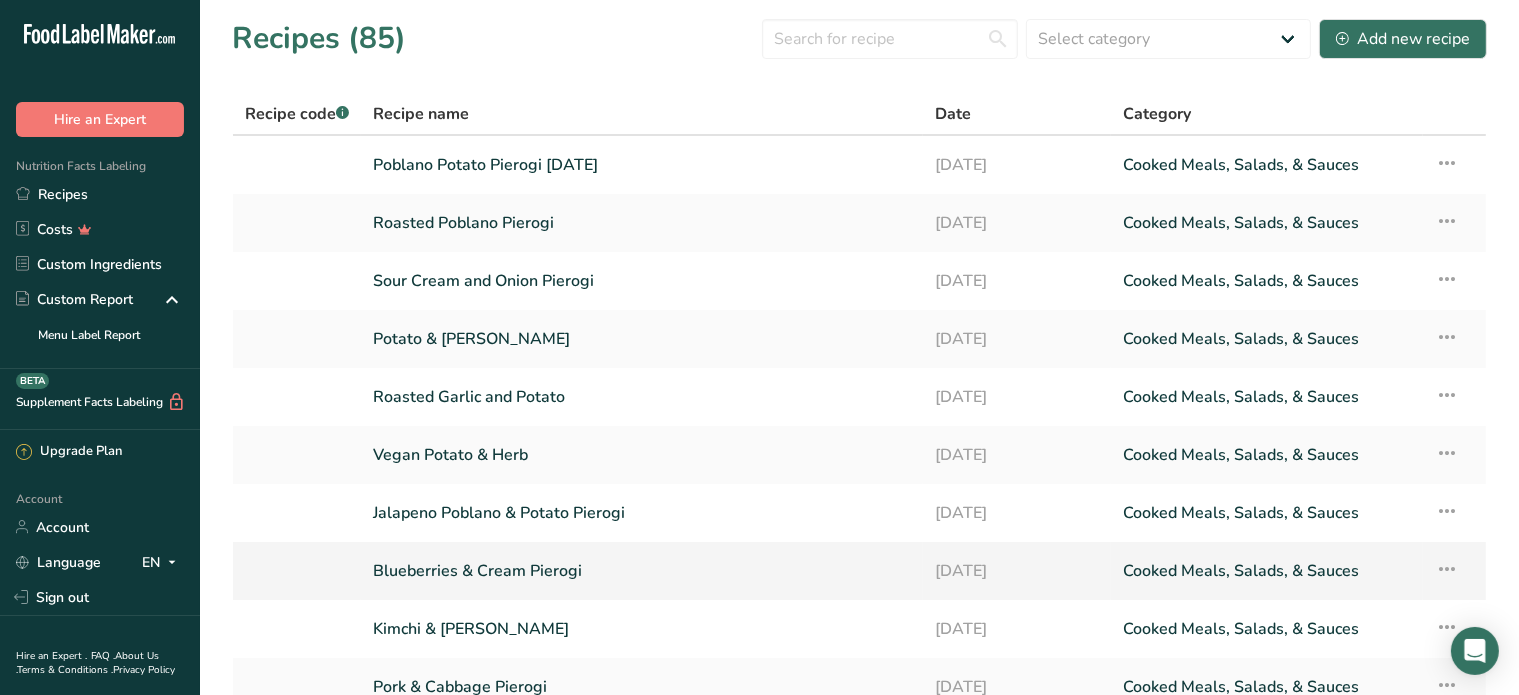 click on "Blueberries & Cream Pierogi" at bounding box center (642, 571) 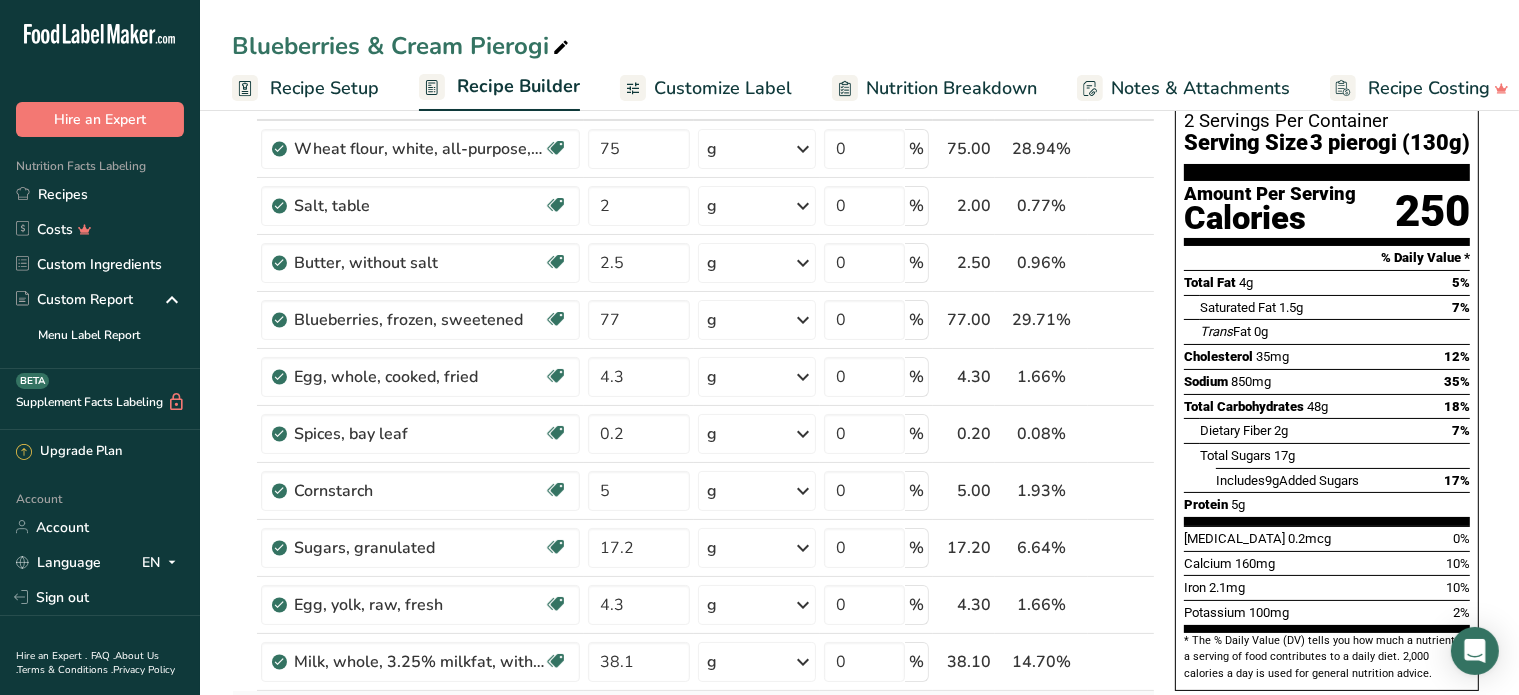 scroll, scrollTop: 100, scrollLeft: 0, axis: vertical 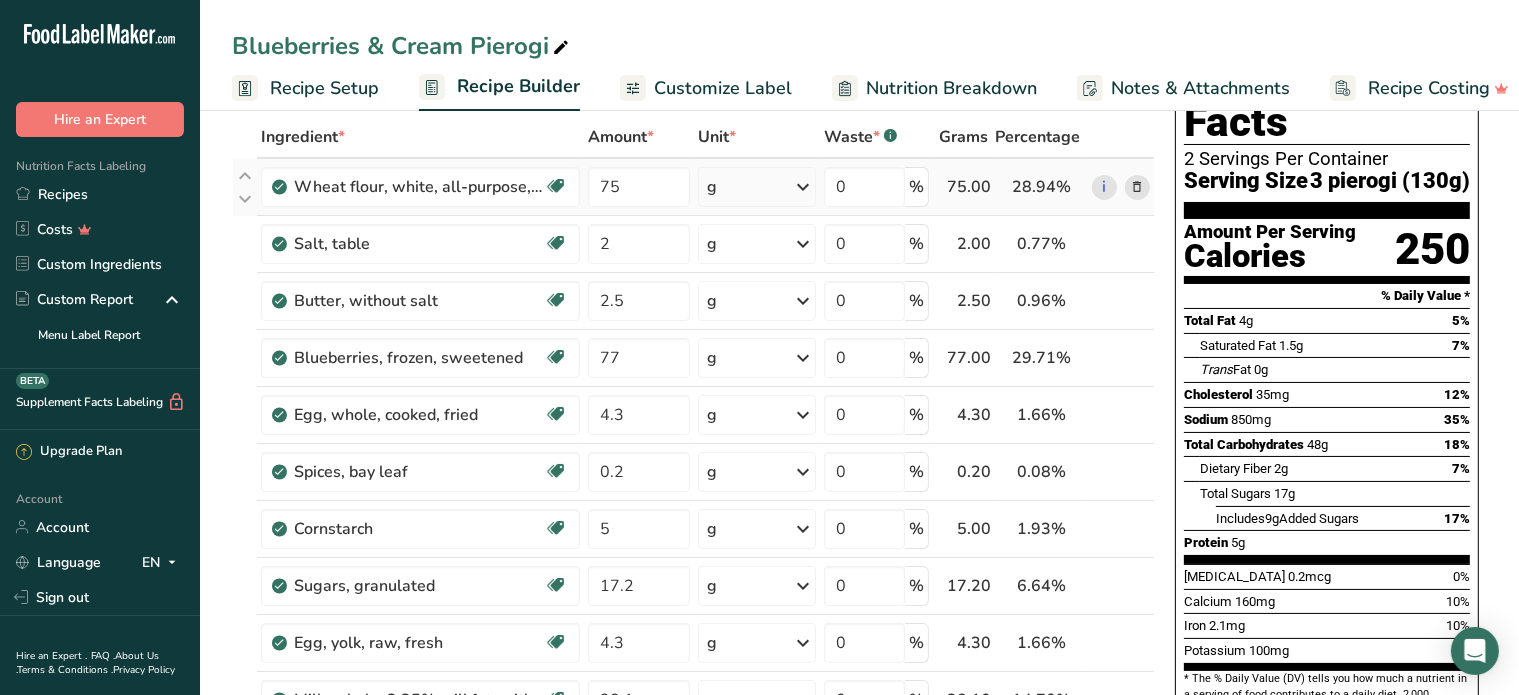 click at bounding box center (1137, 187) 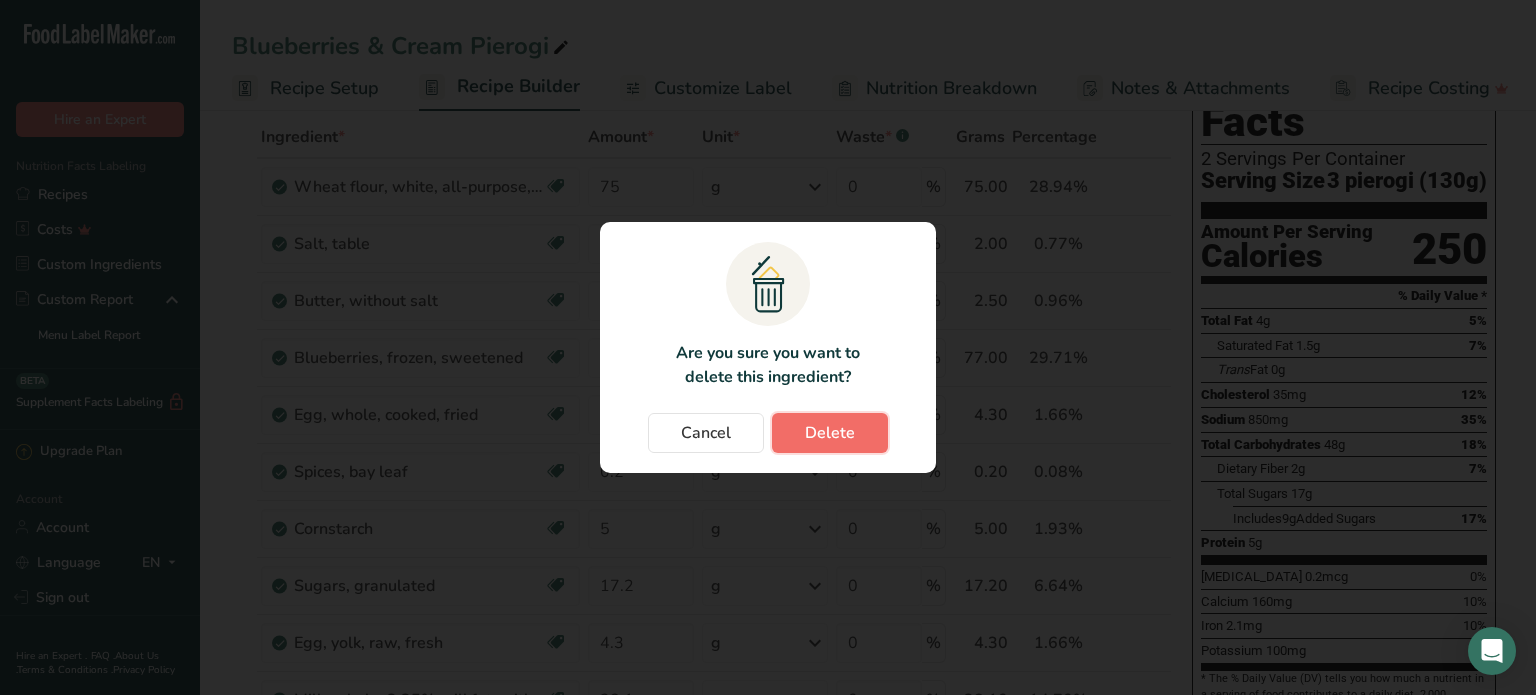 click on "Delete" at bounding box center [830, 433] 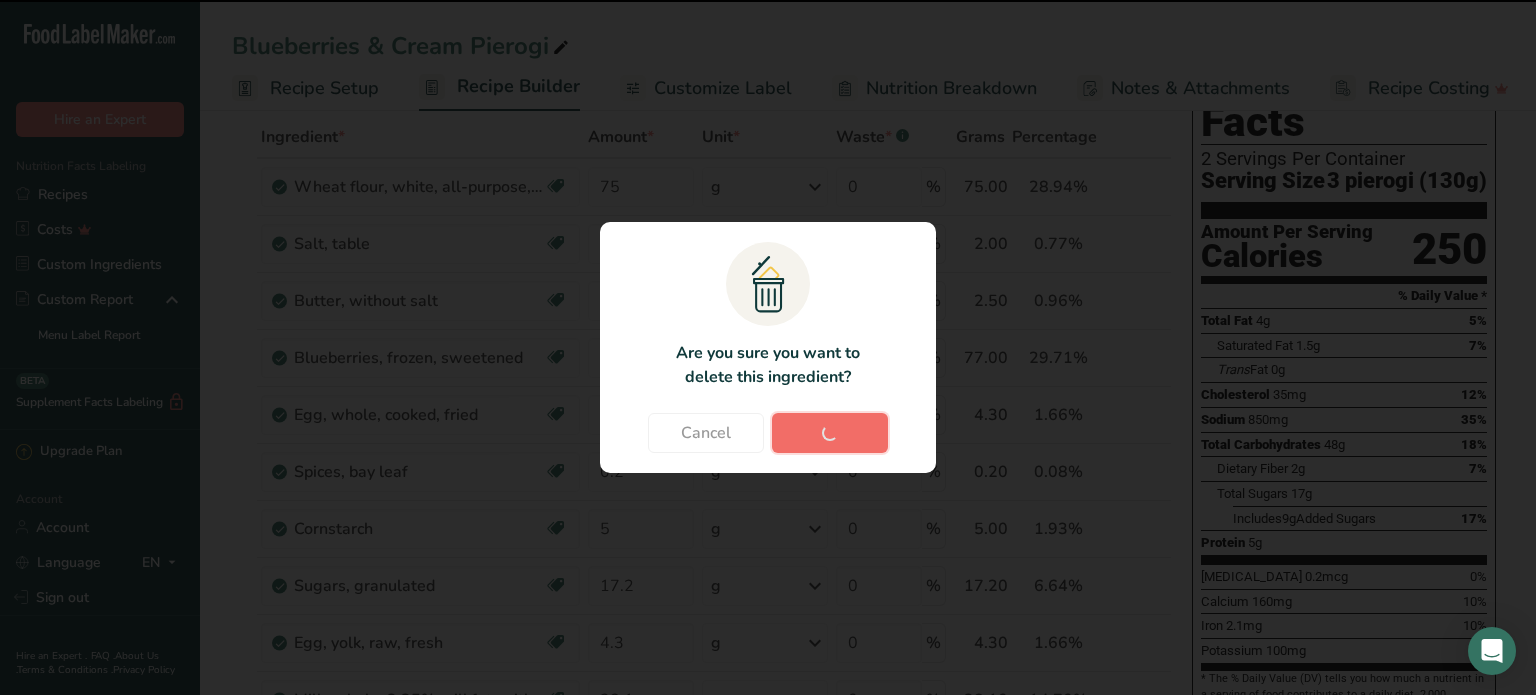 type on "2" 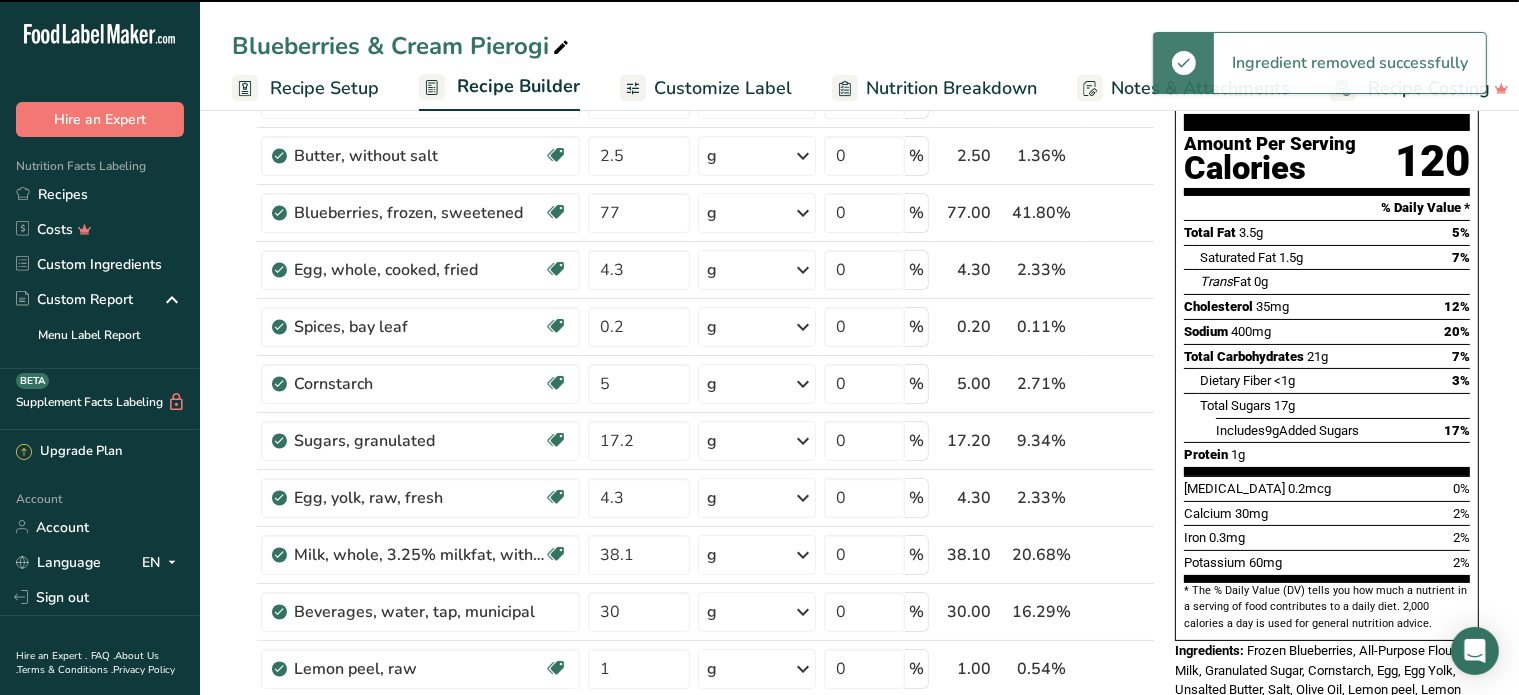 scroll, scrollTop: 500, scrollLeft: 0, axis: vertical 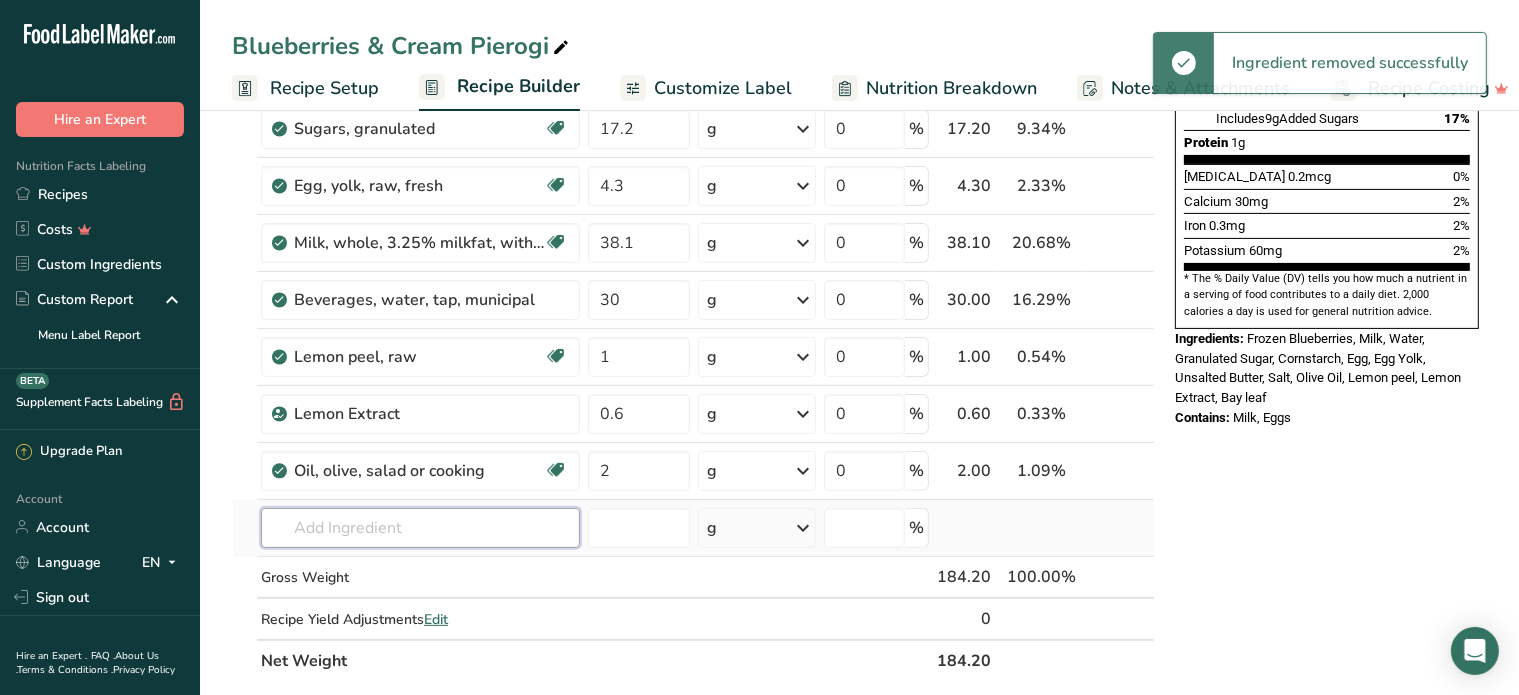 click at bounding box center (420, 528) 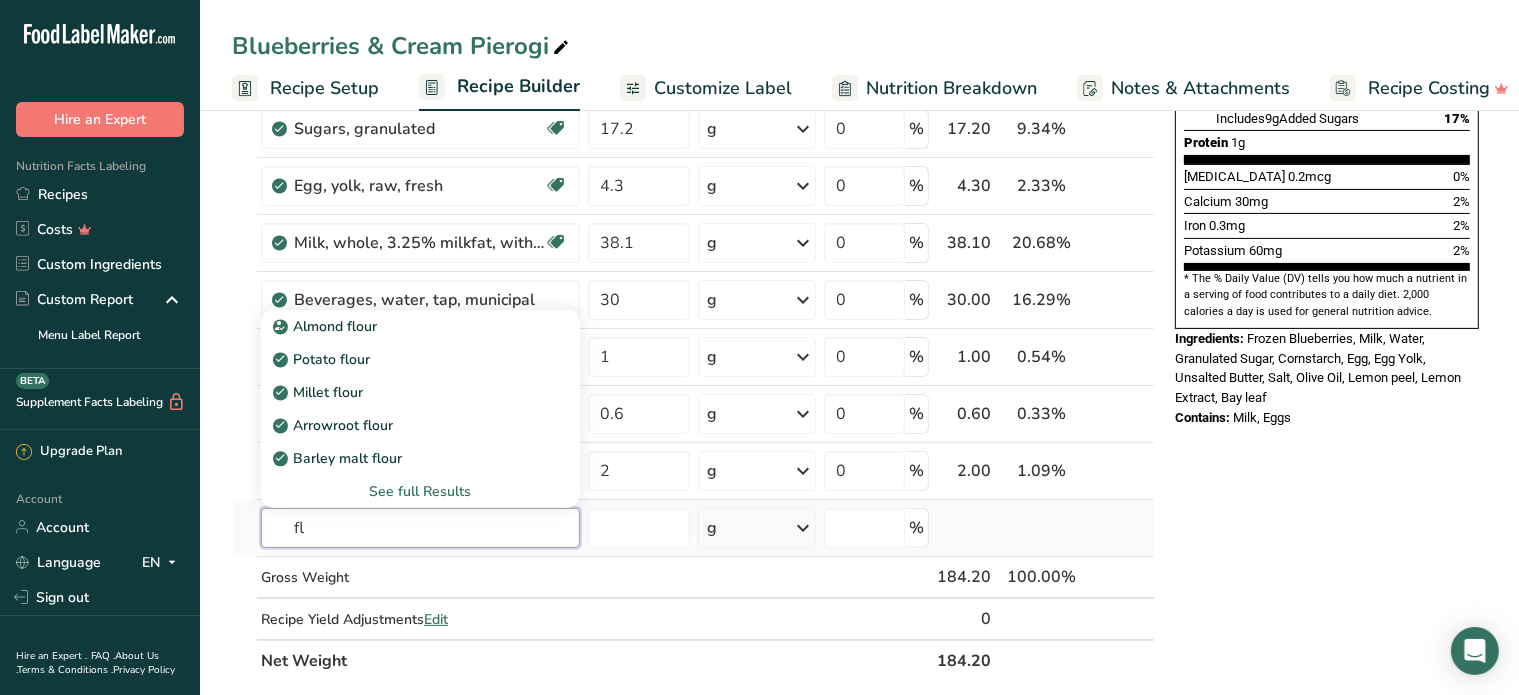 type on "f" 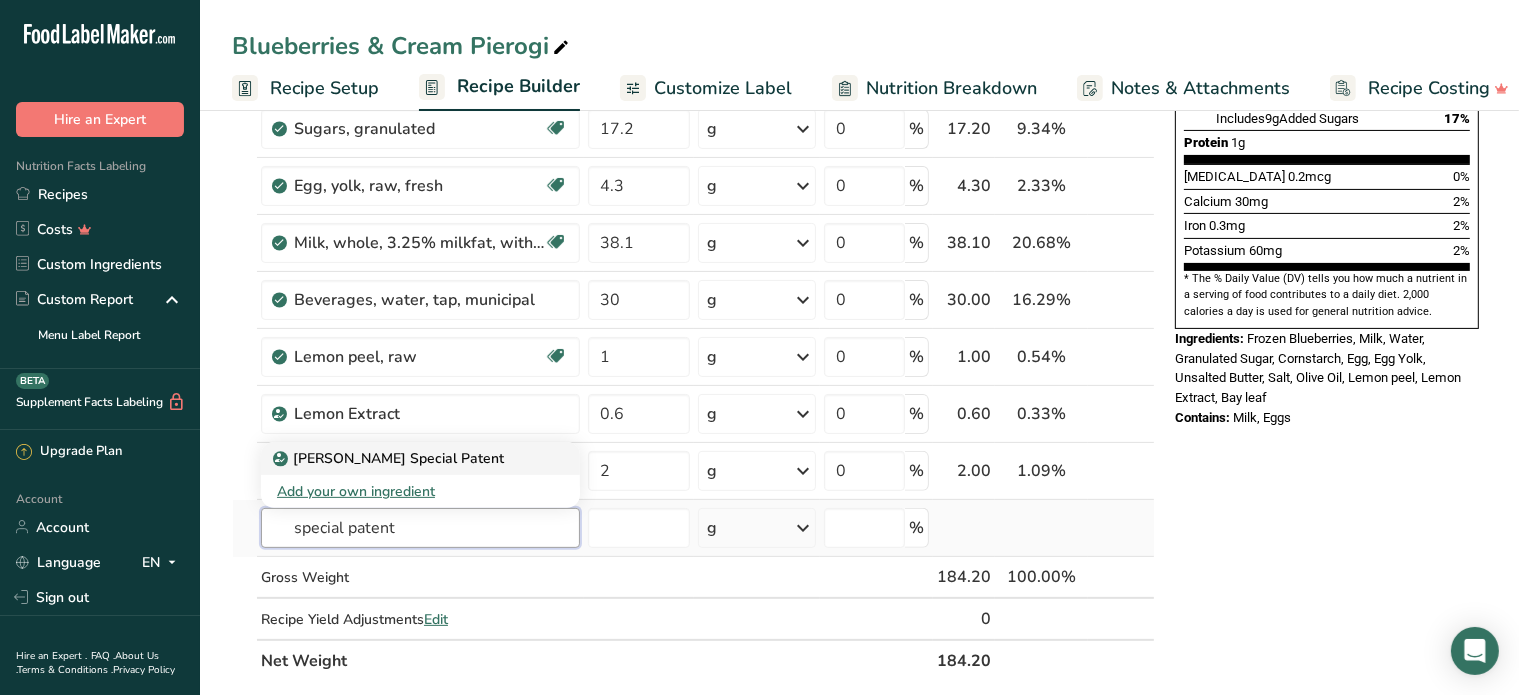 type on "special patent" 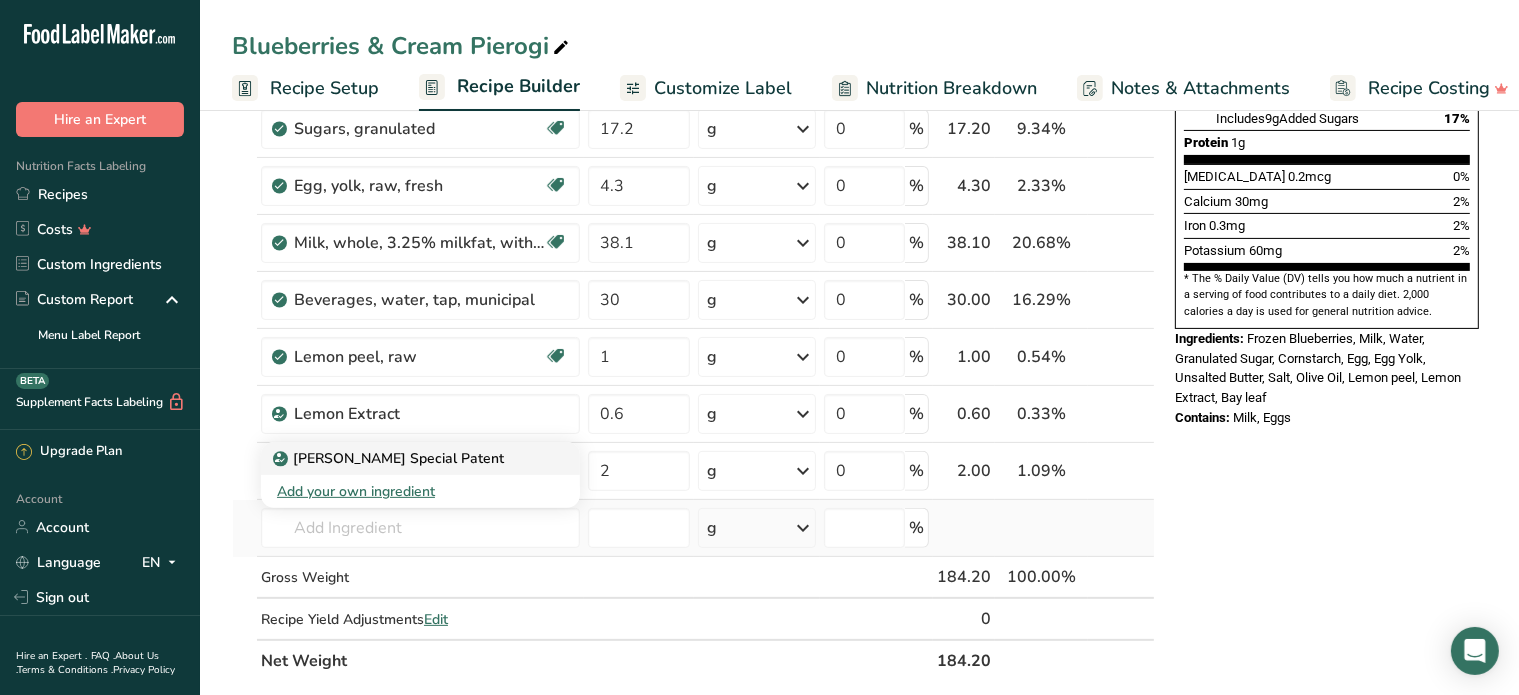 click on "[PERSON_NAME] Special Patent" at bounding box center (390, 458) 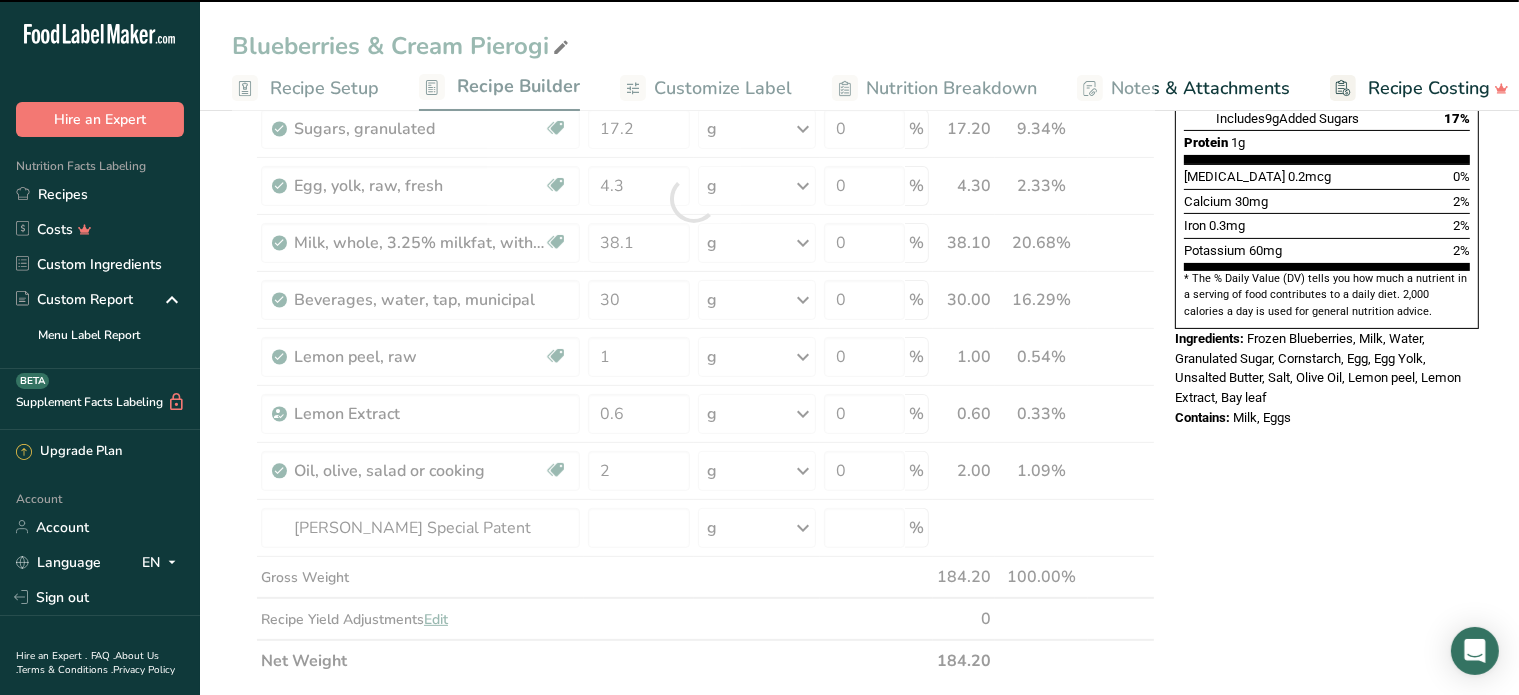 type on "0" 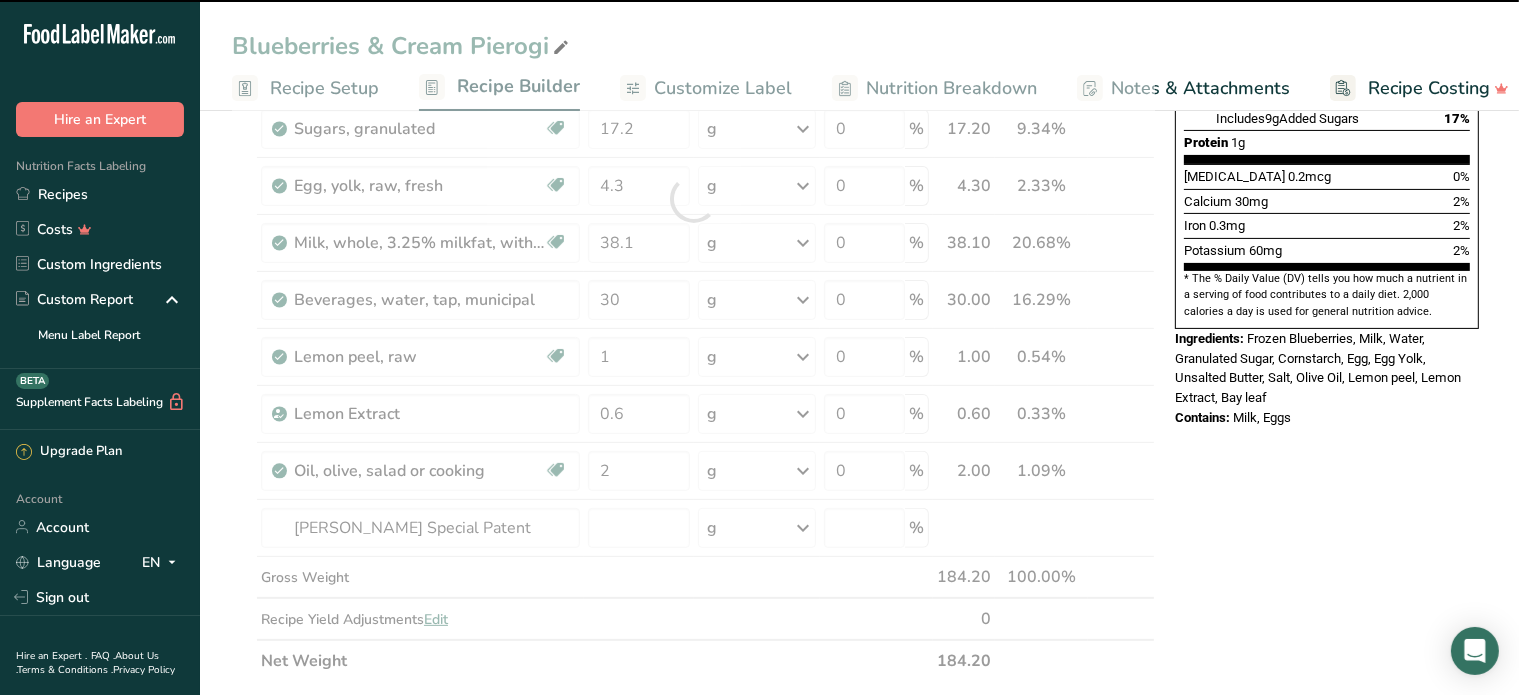 type on "0" 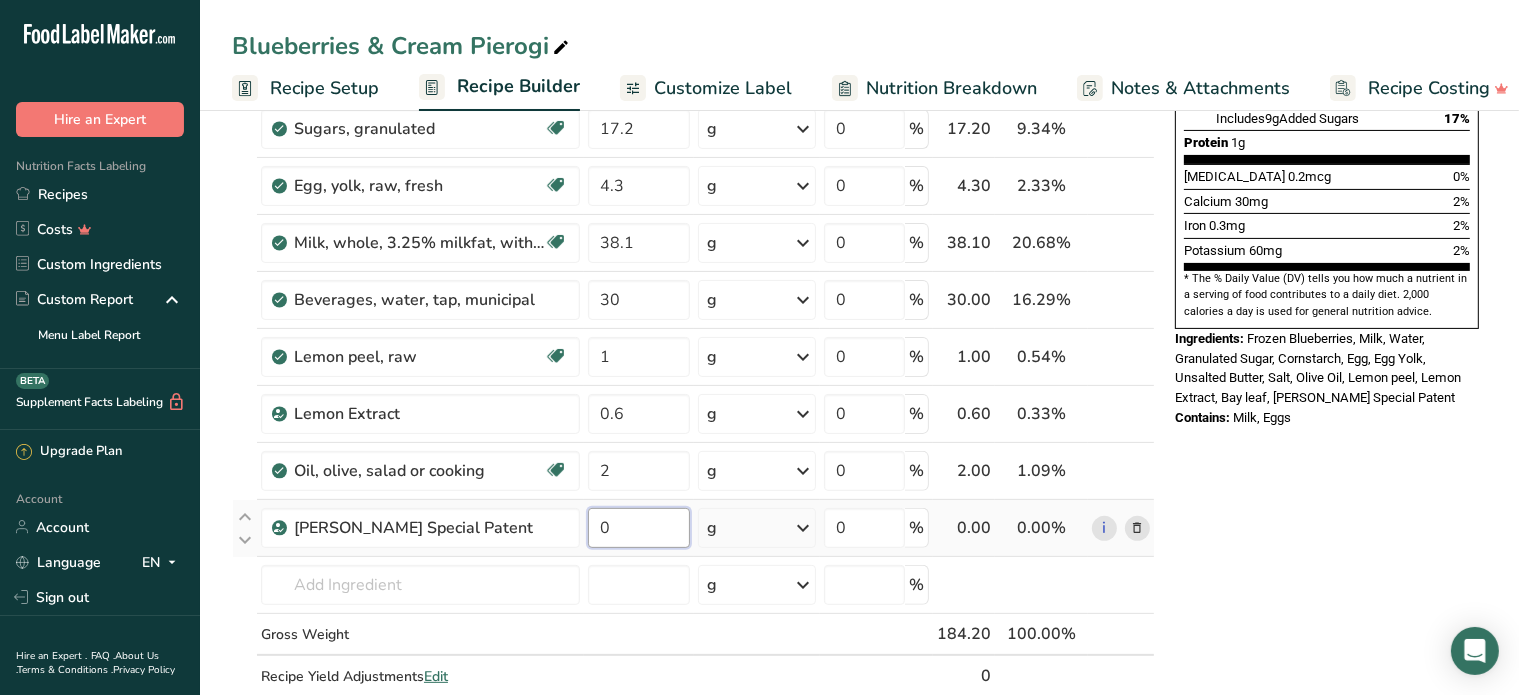 click on "0" at bounding box center (639, 528) 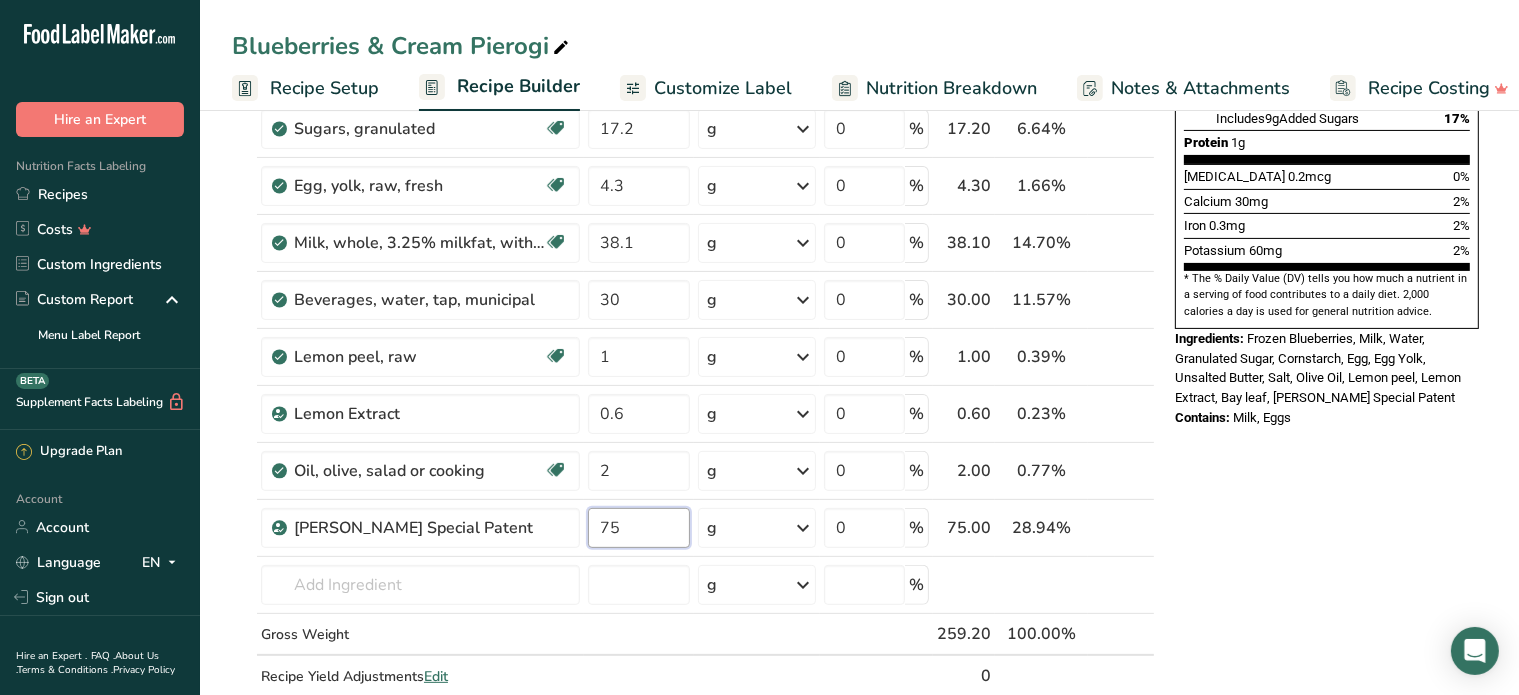 type on "75" 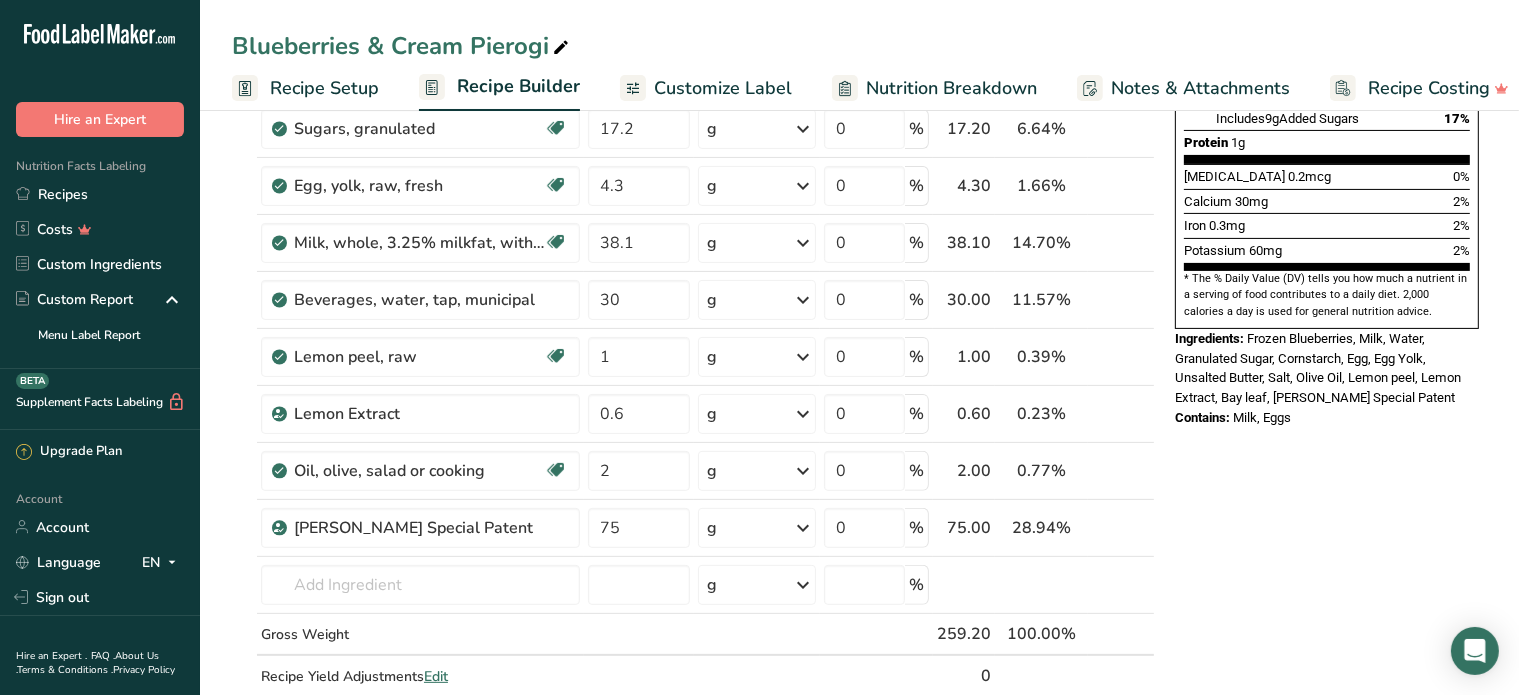 click on "Nutrition Facts
2 Servings Per Container
Serving Size
3 pierogi (92g)
Amount Per Serving
Calories
120
% Daily Value *
Total Fat
3.5g
5%
Saturated Fat
1.5g
7%
Trans  Fat
0g
[MEDICAL_DATA]
35mg
12%
Sodium
400mg
20%
Total Carbohydrates
21g
7%
Dietary Fiber
<1g" at bounding box center (1327, 532) 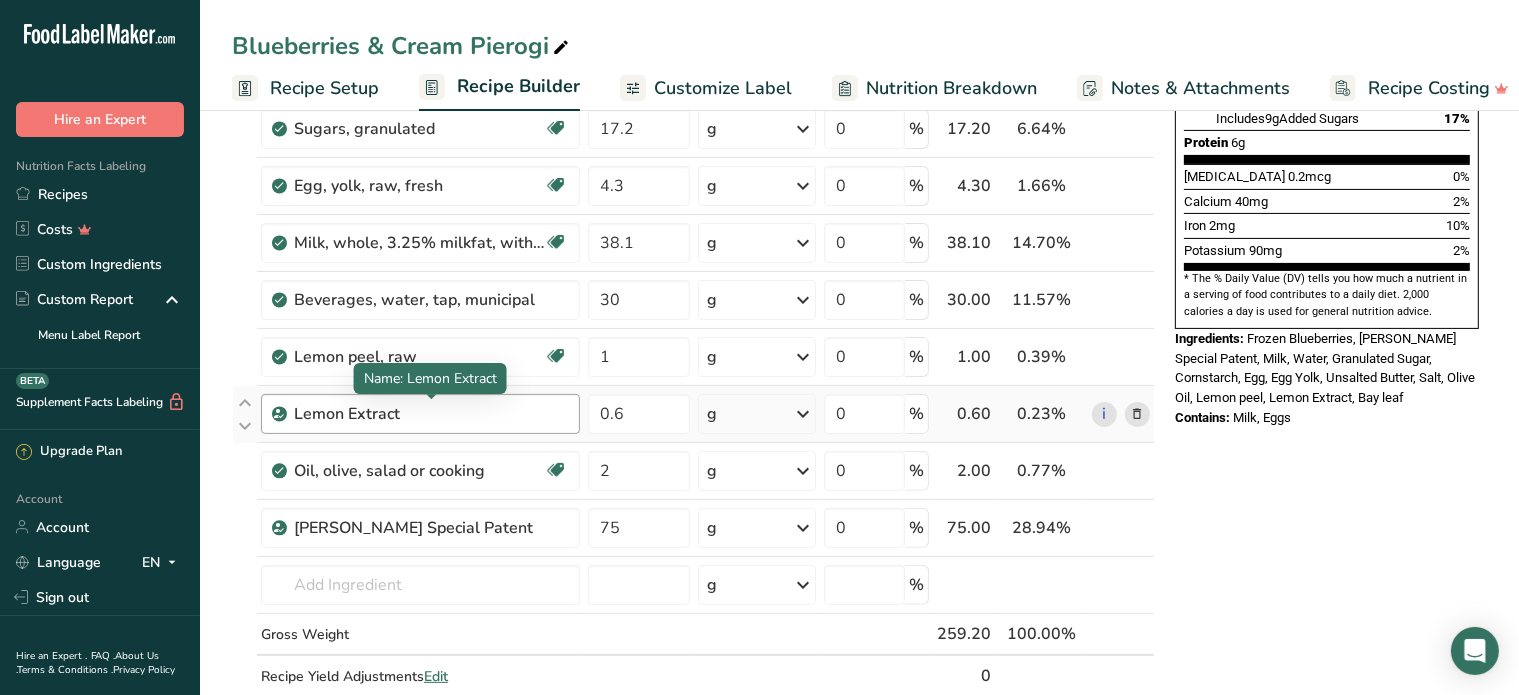 click on "Lemon Extract" at bounding box center [419, 414] 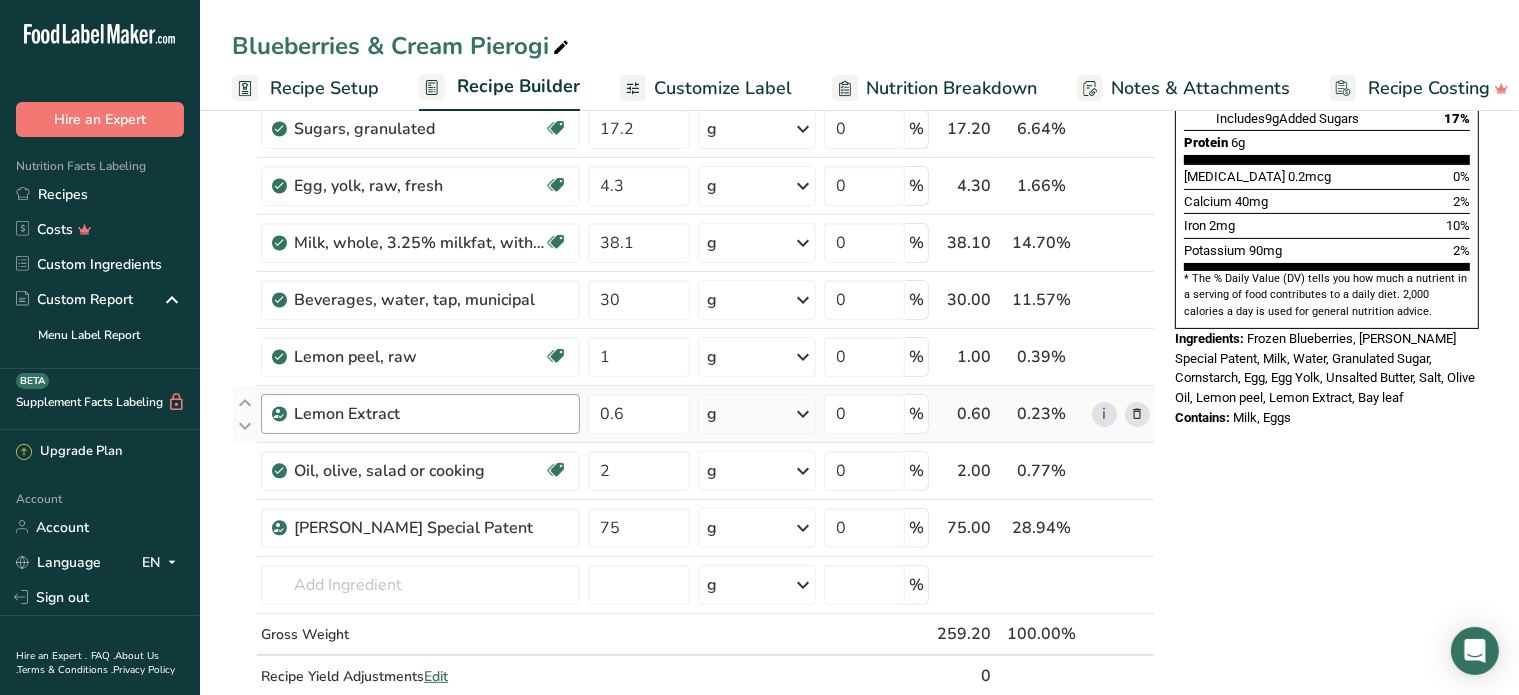 click on "Lemon Extract" at bounding box center [419, 414] 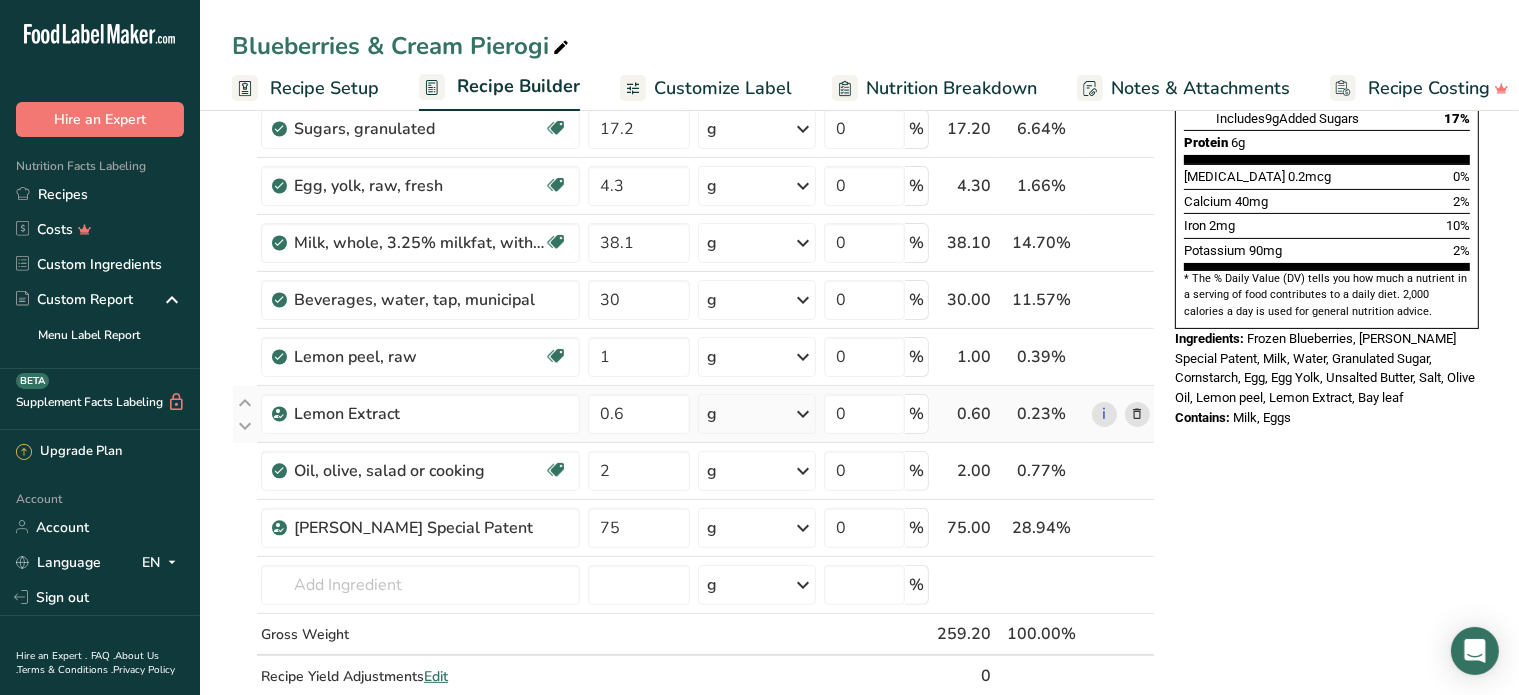 click at bounding box center [1137, 414] 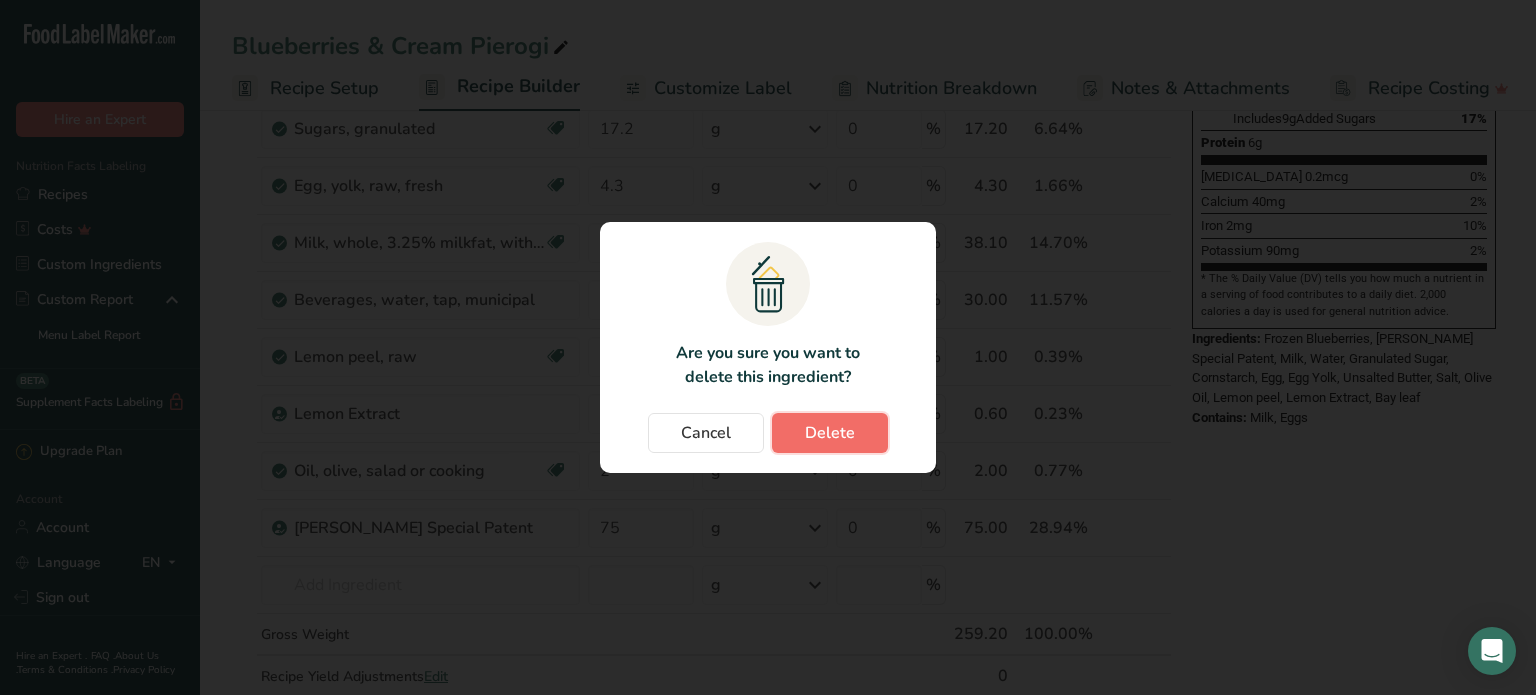 click on "Delete" at bounding box center [830, 433] 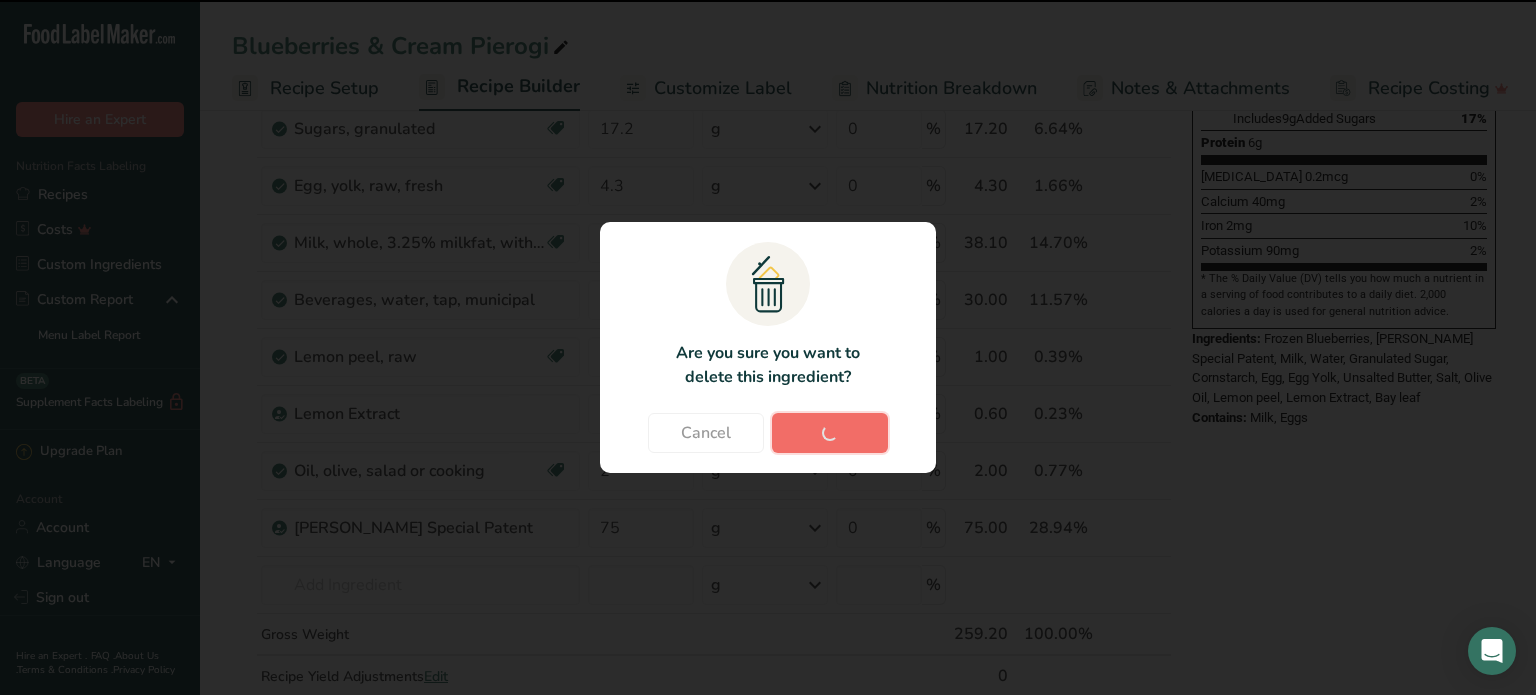 type on "2" 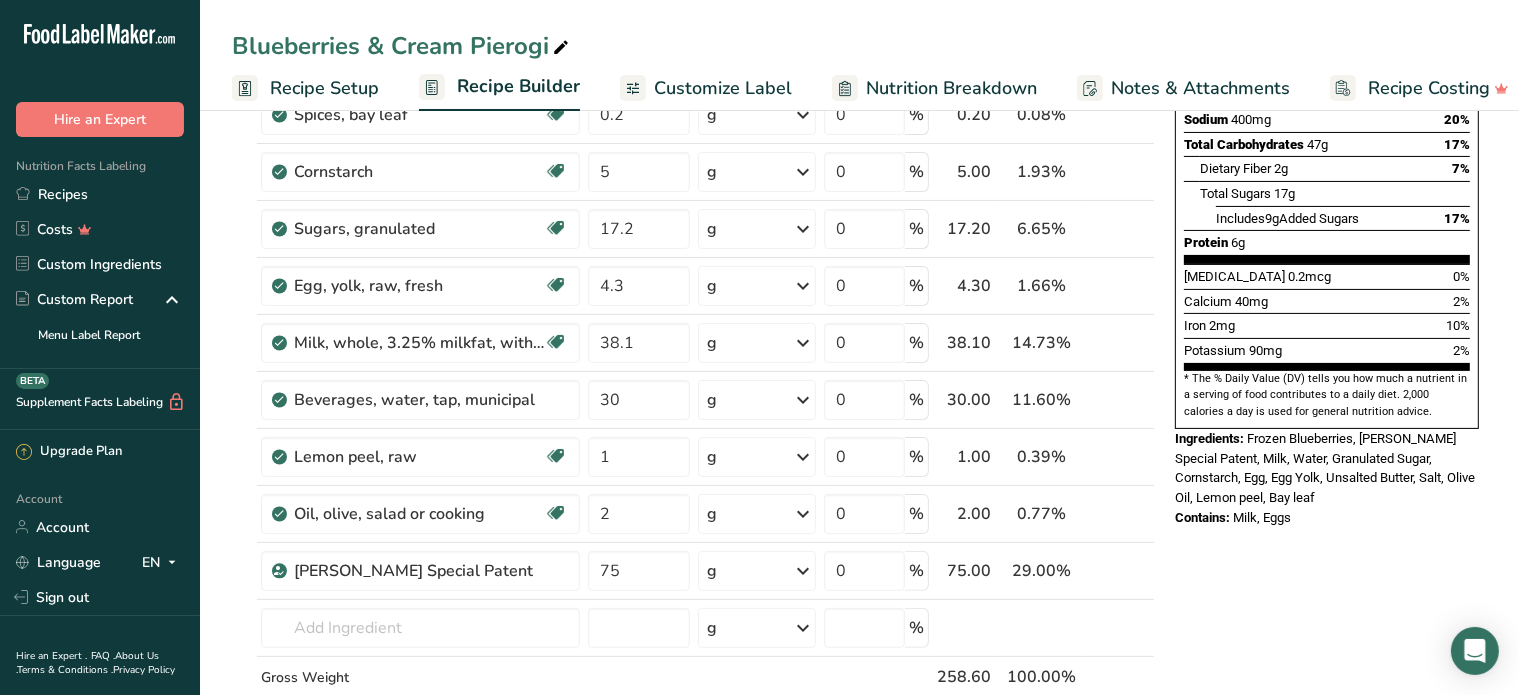scroll, scrollTop: 0, scrollLeft: 0, axis: both 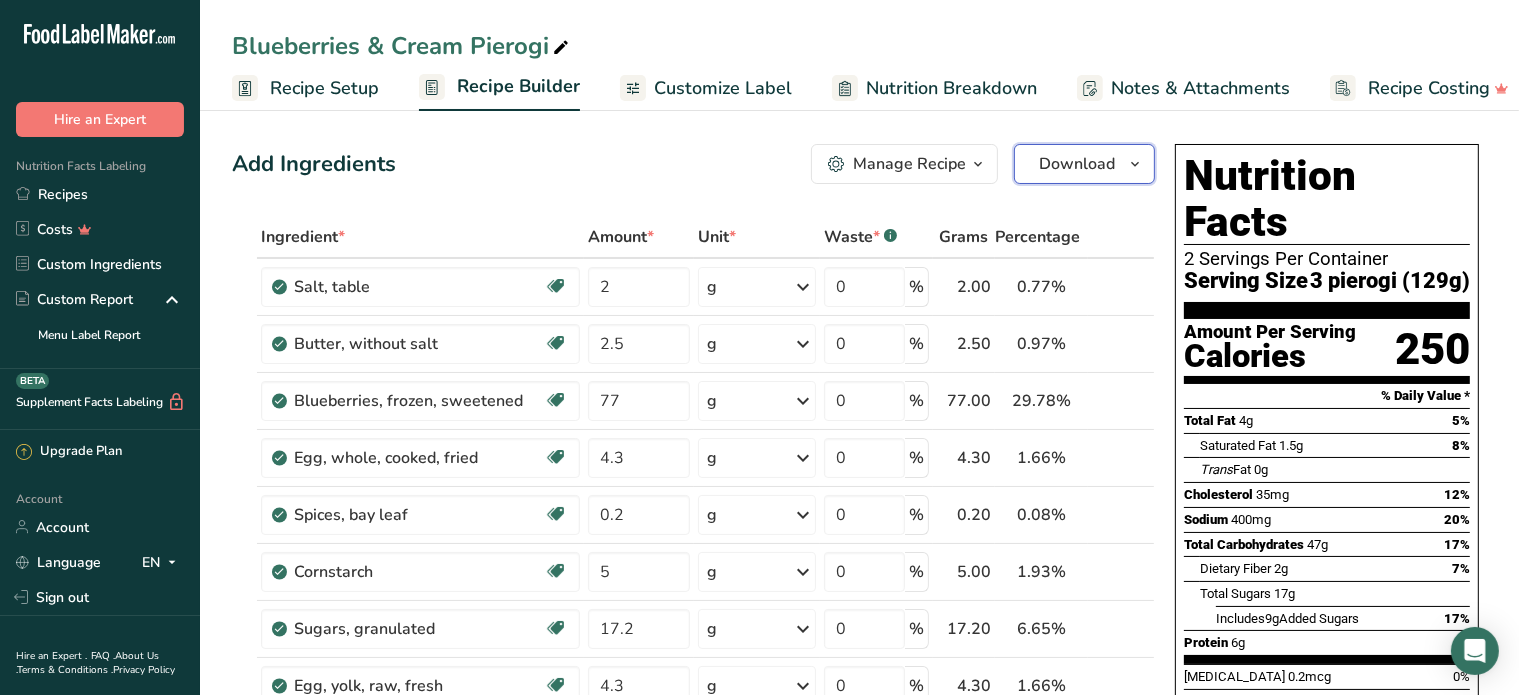 click on "Download" at bounding box center (1077, 164) 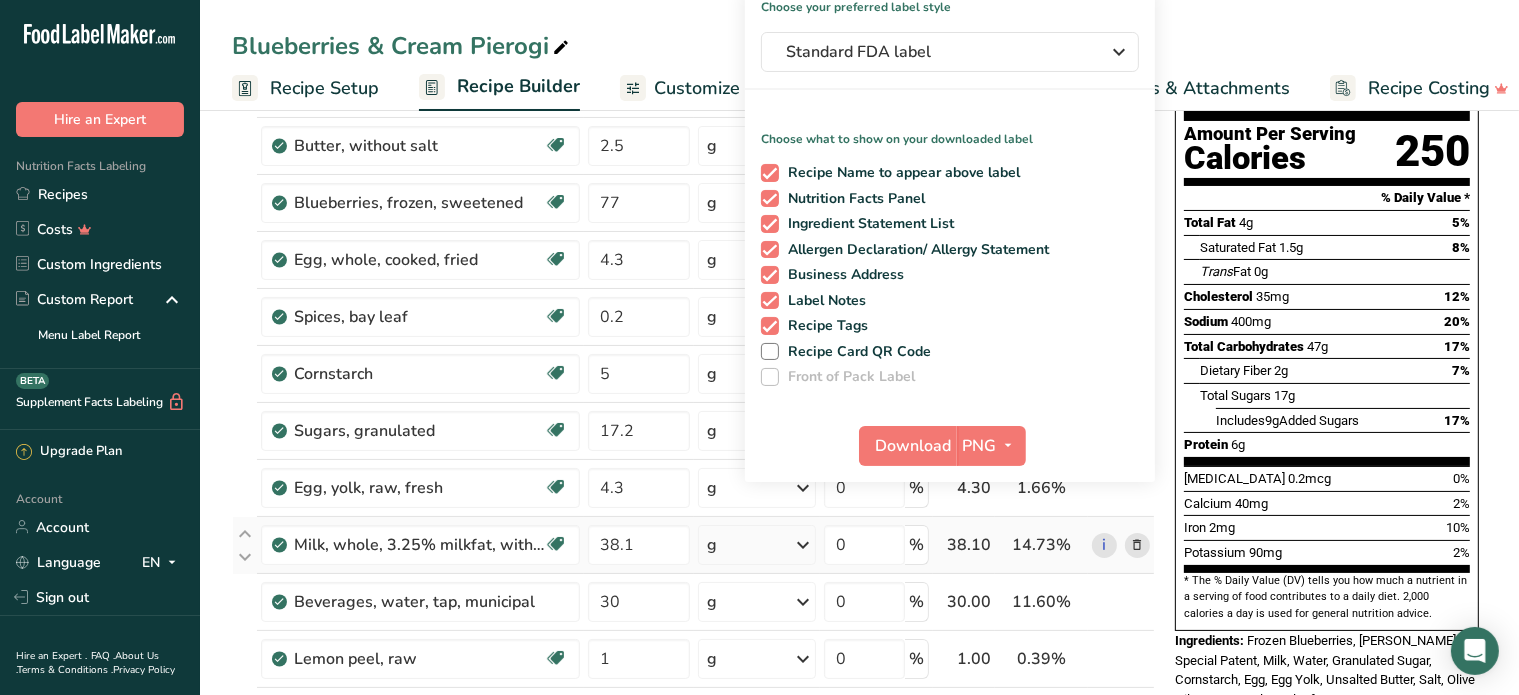 scroll, scrollTop: 200, scrollLeft: 0, axis: vertical 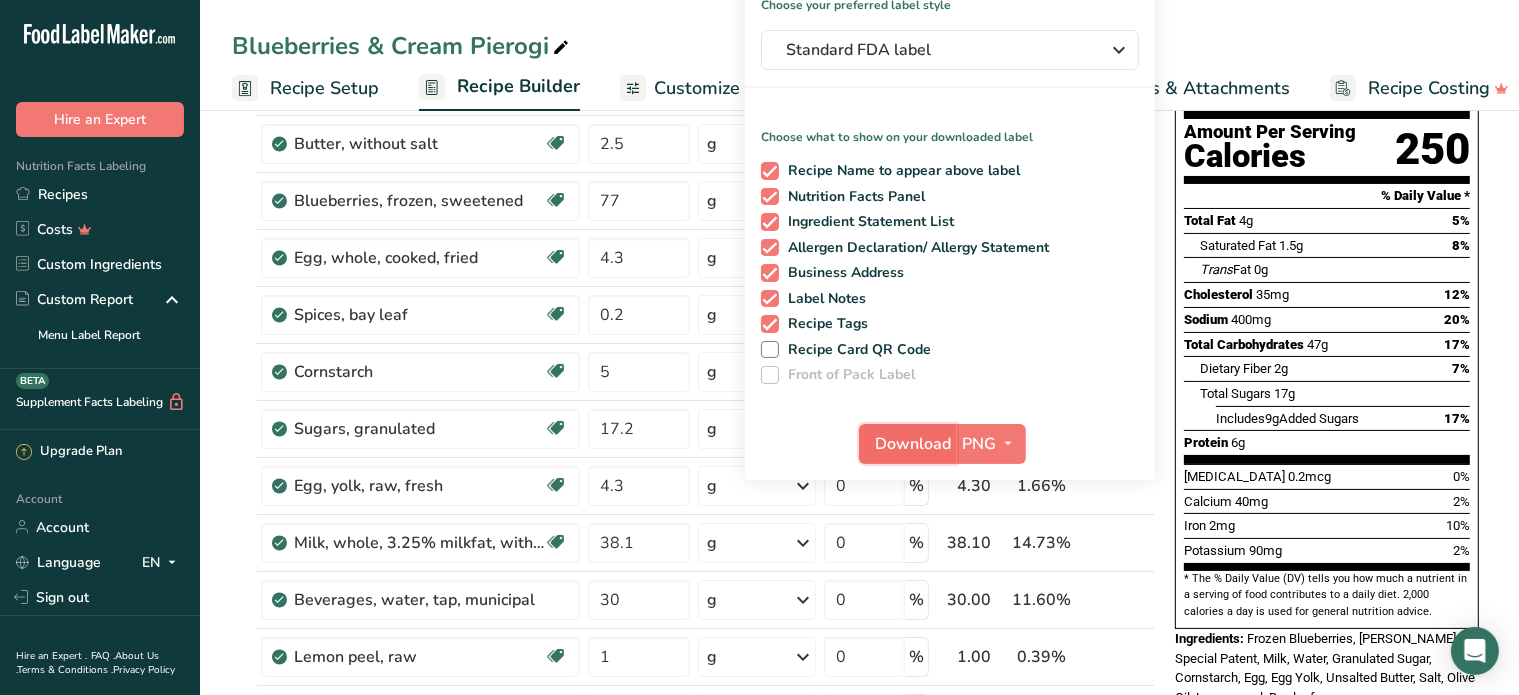 click on "Download" at bounding box center (914, 444) 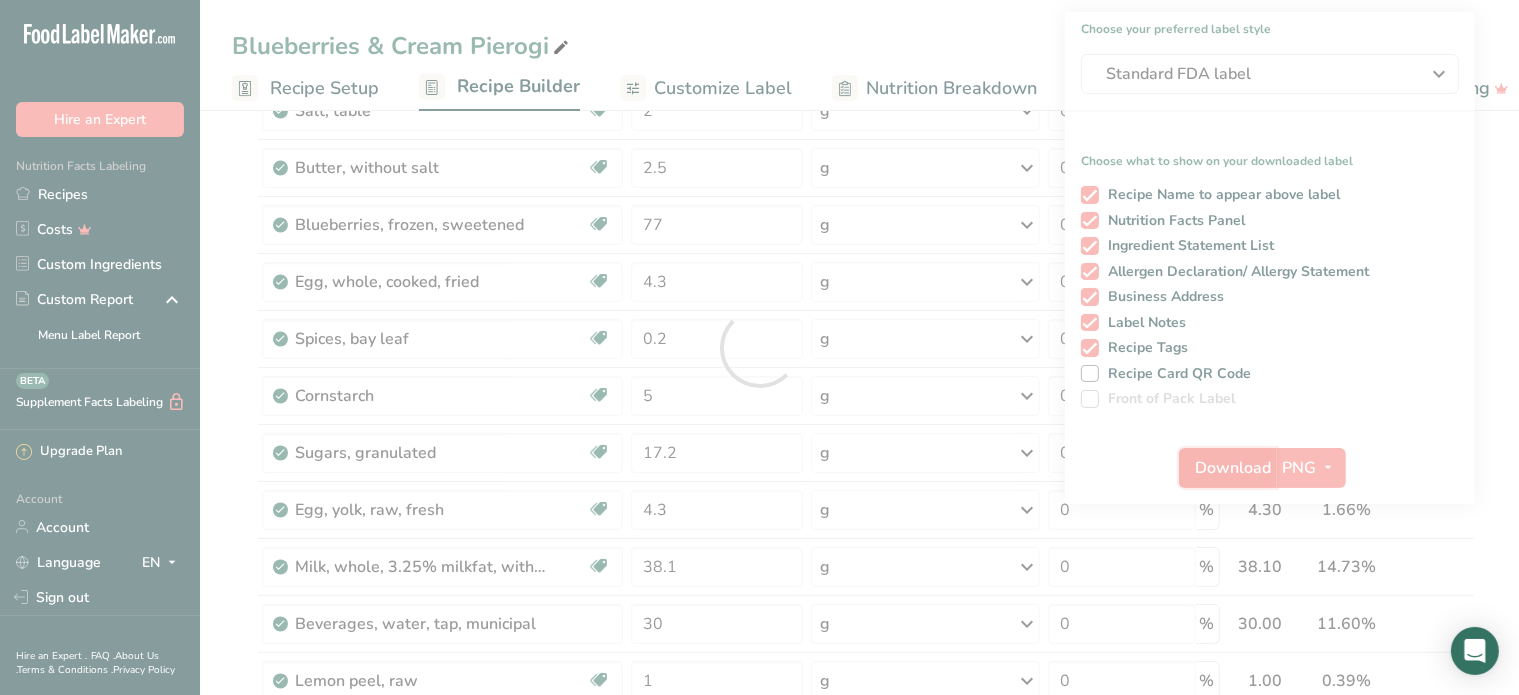 scroll, scrollTop: 0, scrollLeft: 0, axis: both 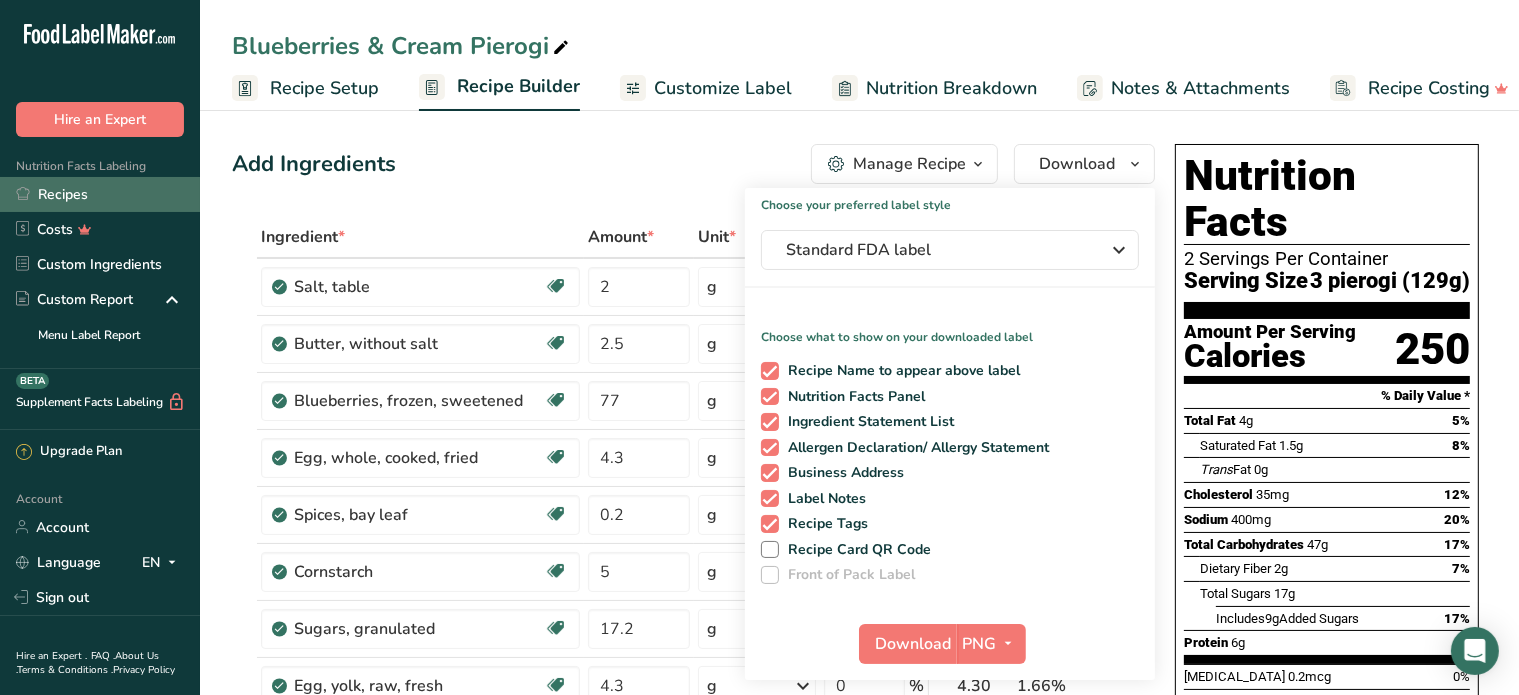 click on "Recipes" at bounding box center (100, 194) 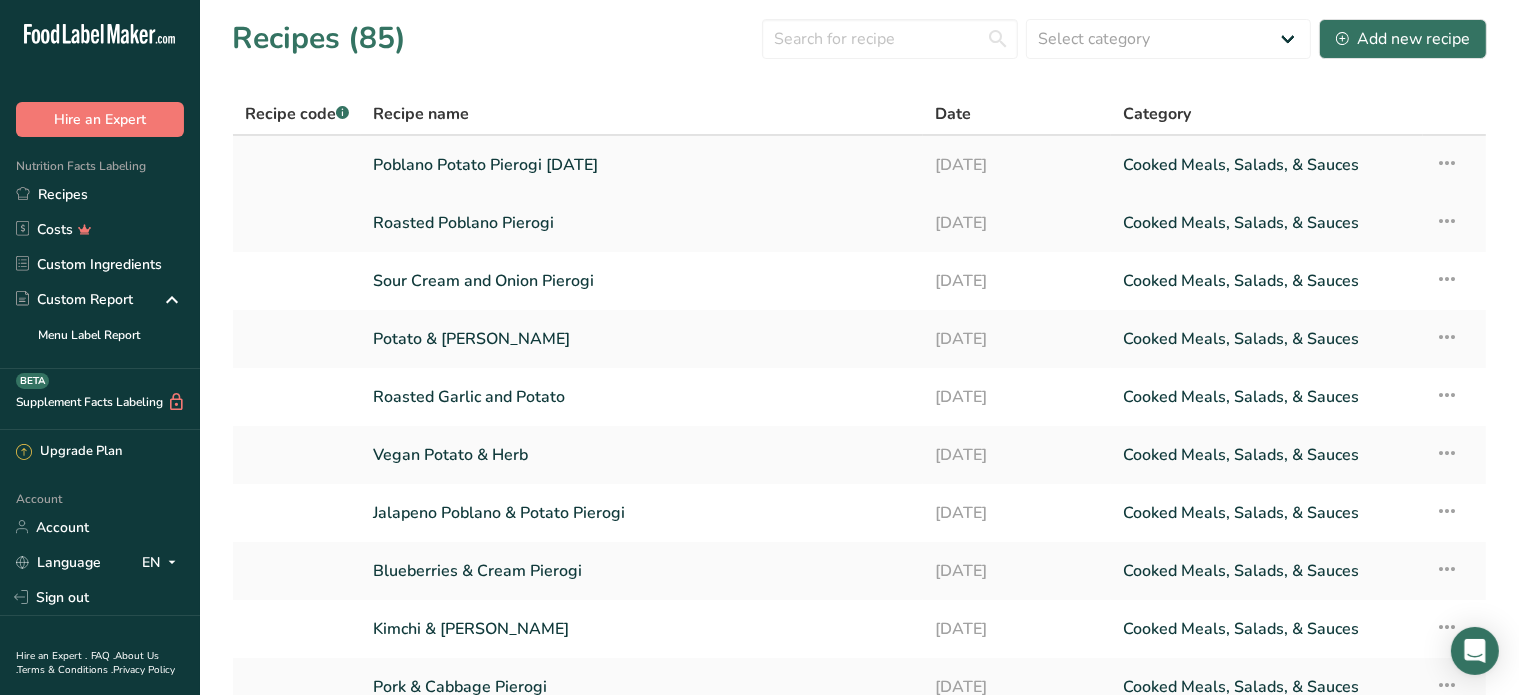 click on "Poblano Potato Pierogi [DATE]" at bounding box center (642, 165) 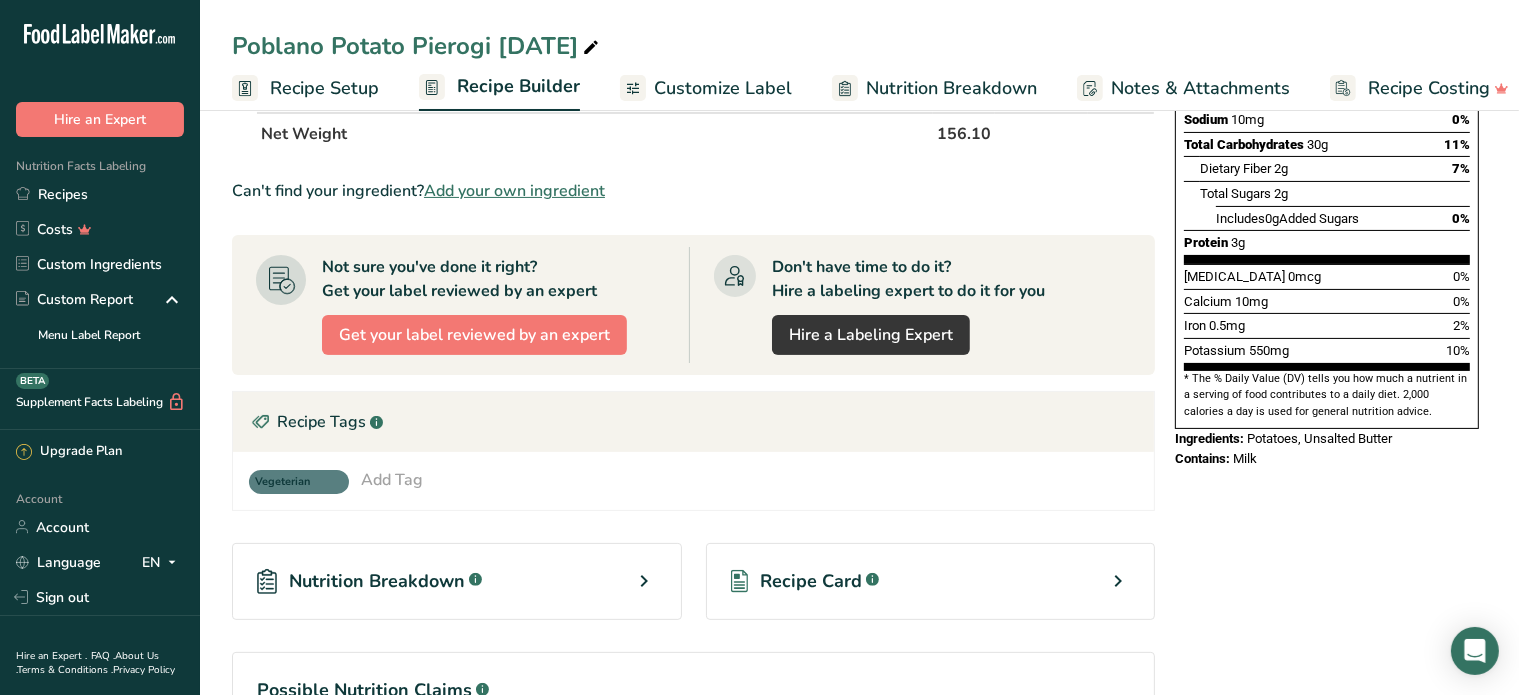 scroll, scrollTop: 0, scrollLeft: 0, axis: both 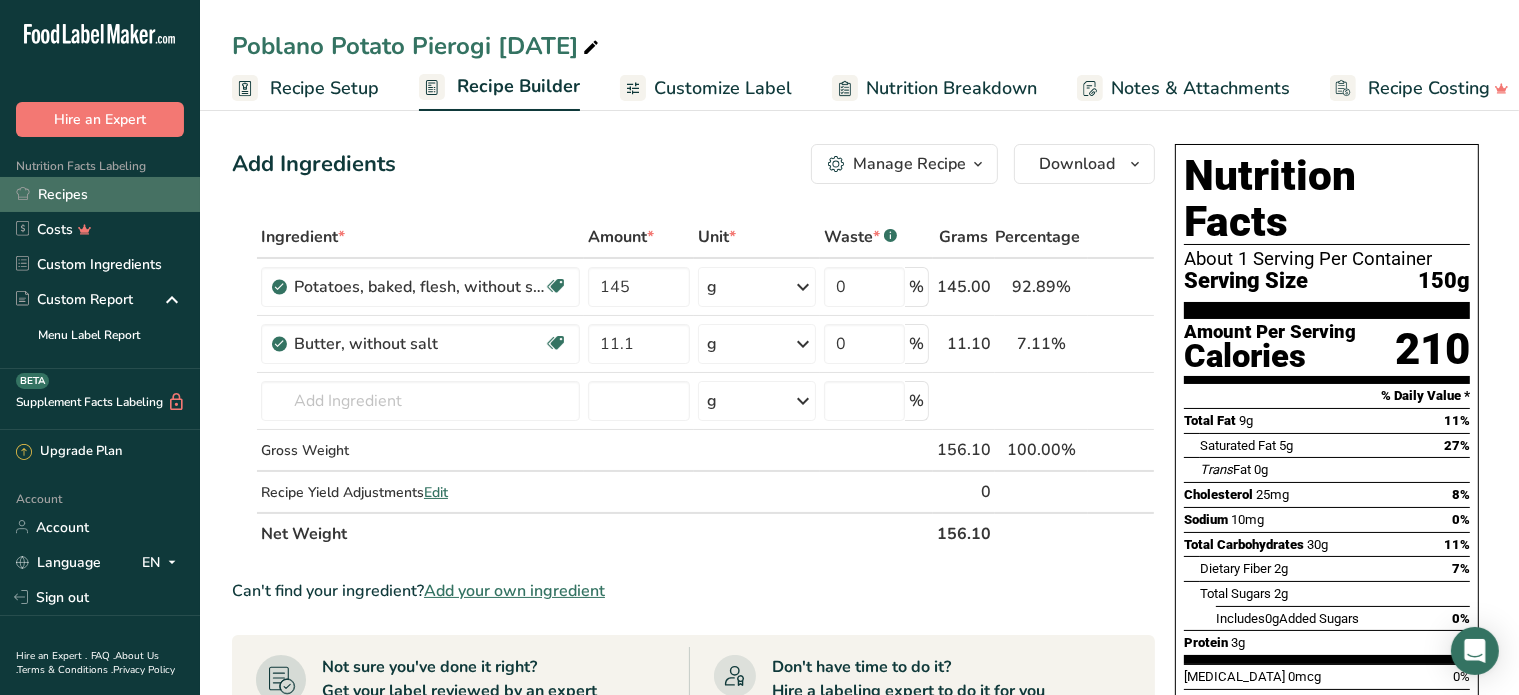 click on "Recipes" at bounding box center [100, 194] 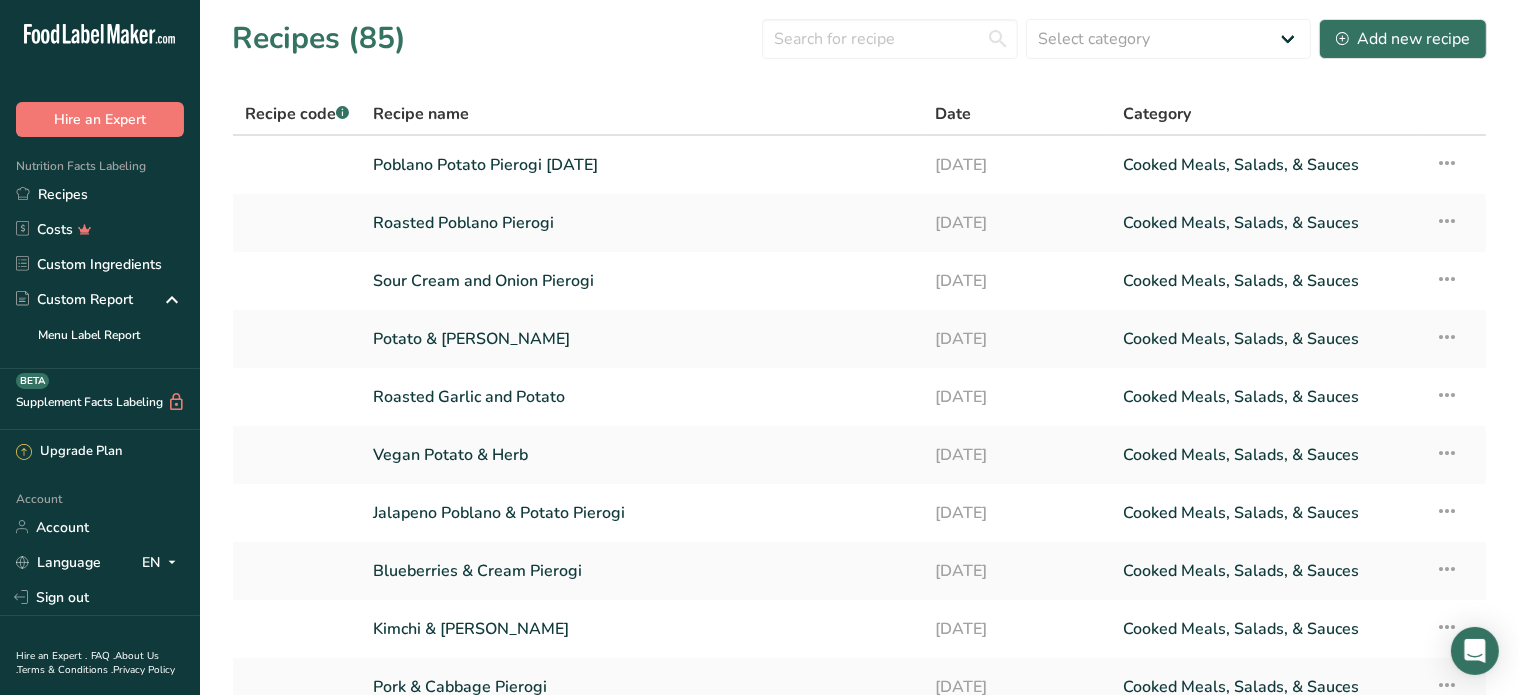click on "Date" at bounding box center (953, 114) 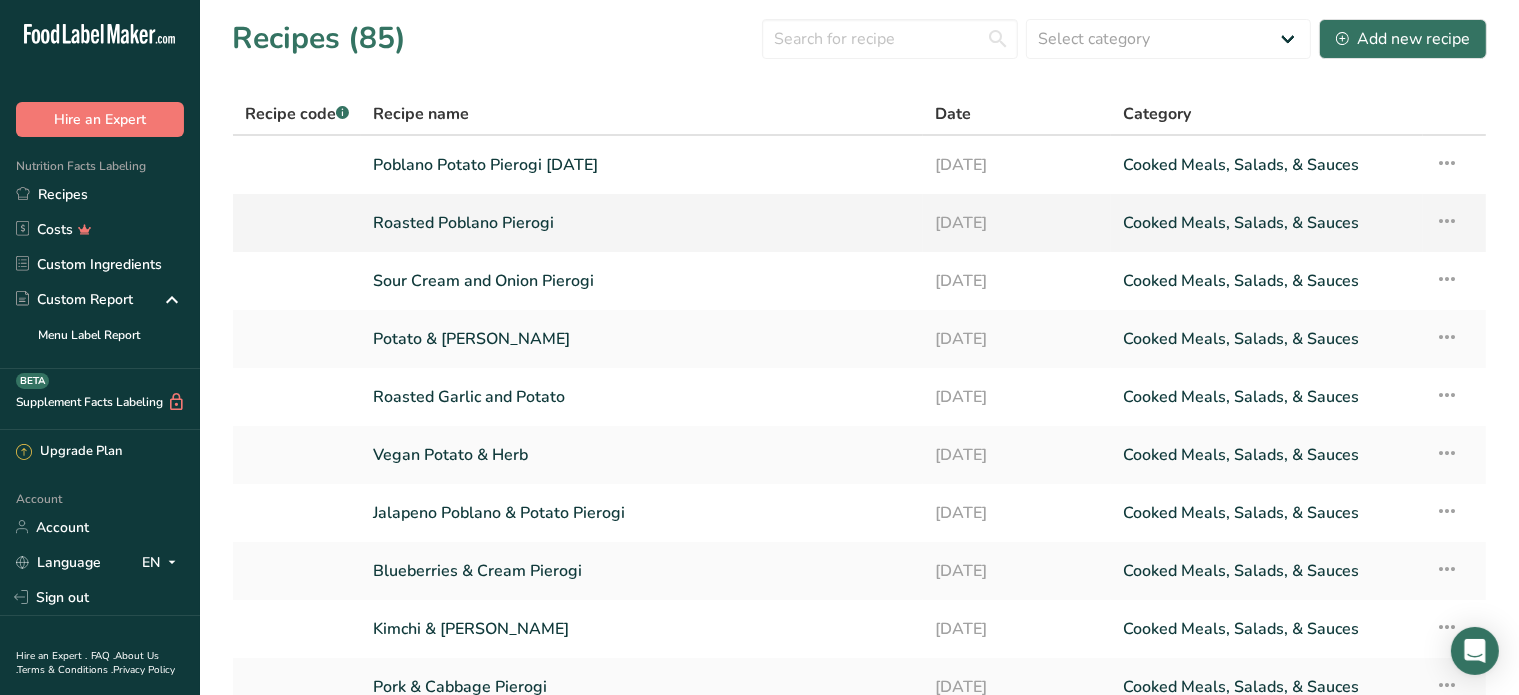 click on "Roasted Poblano Pierogi" at bounding box center [642, 223] 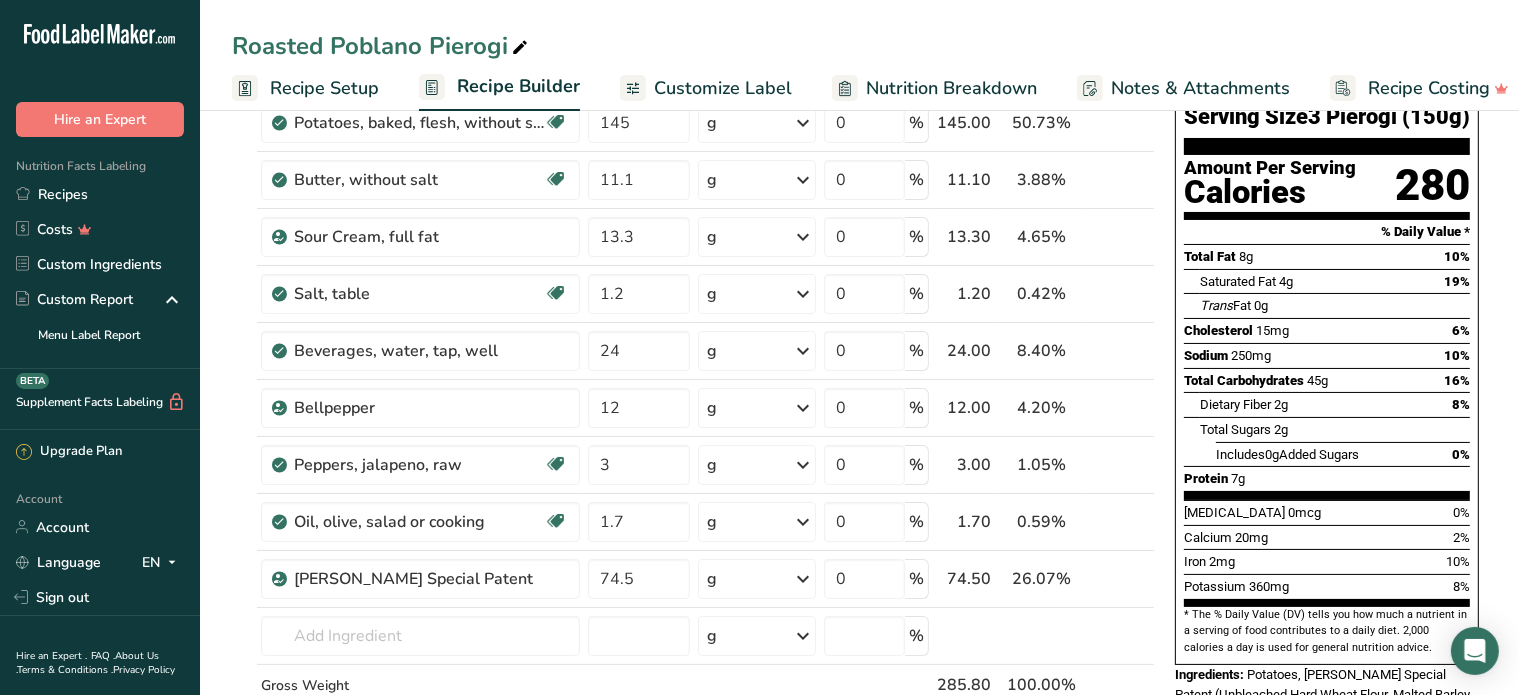 scroll, scrollTop: 0, scrollLeft: 0, axis: both 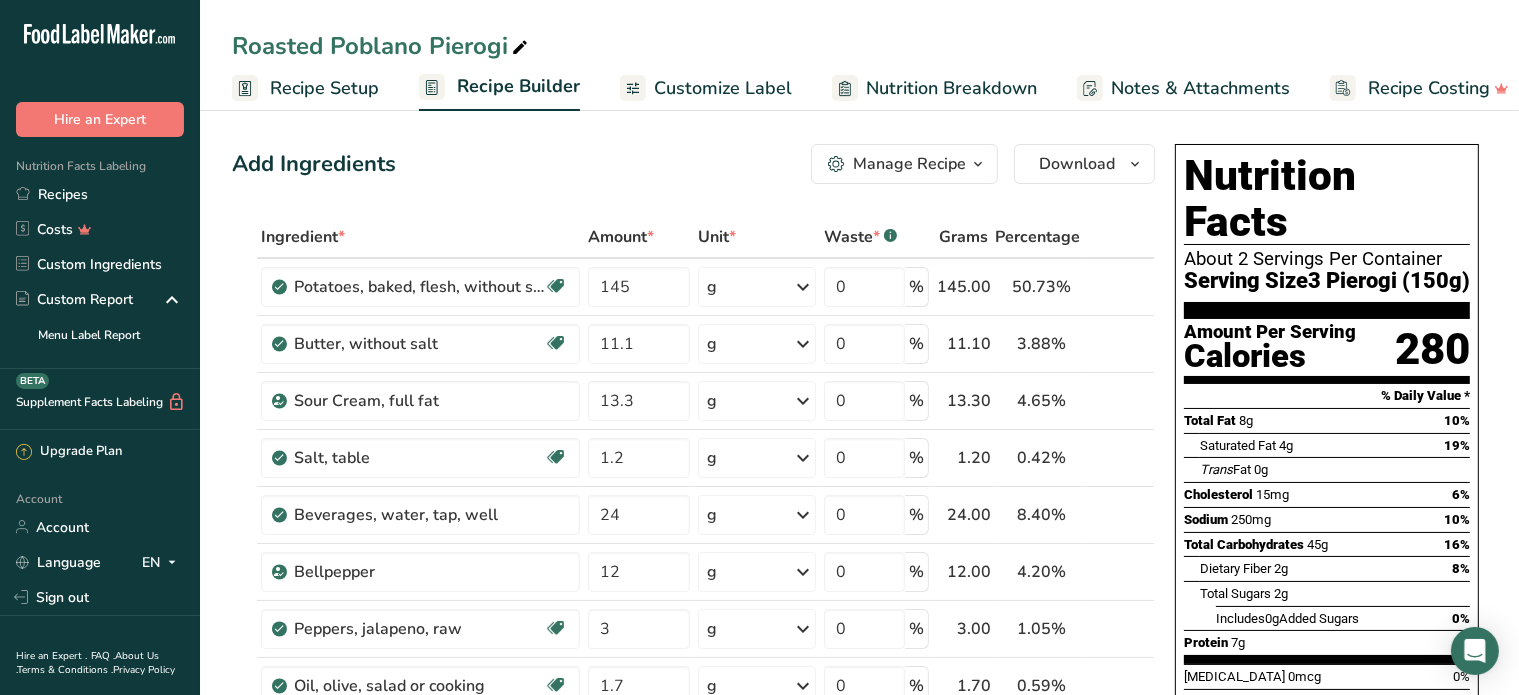 click on "Customize Label" at bounding box center (723, 88) 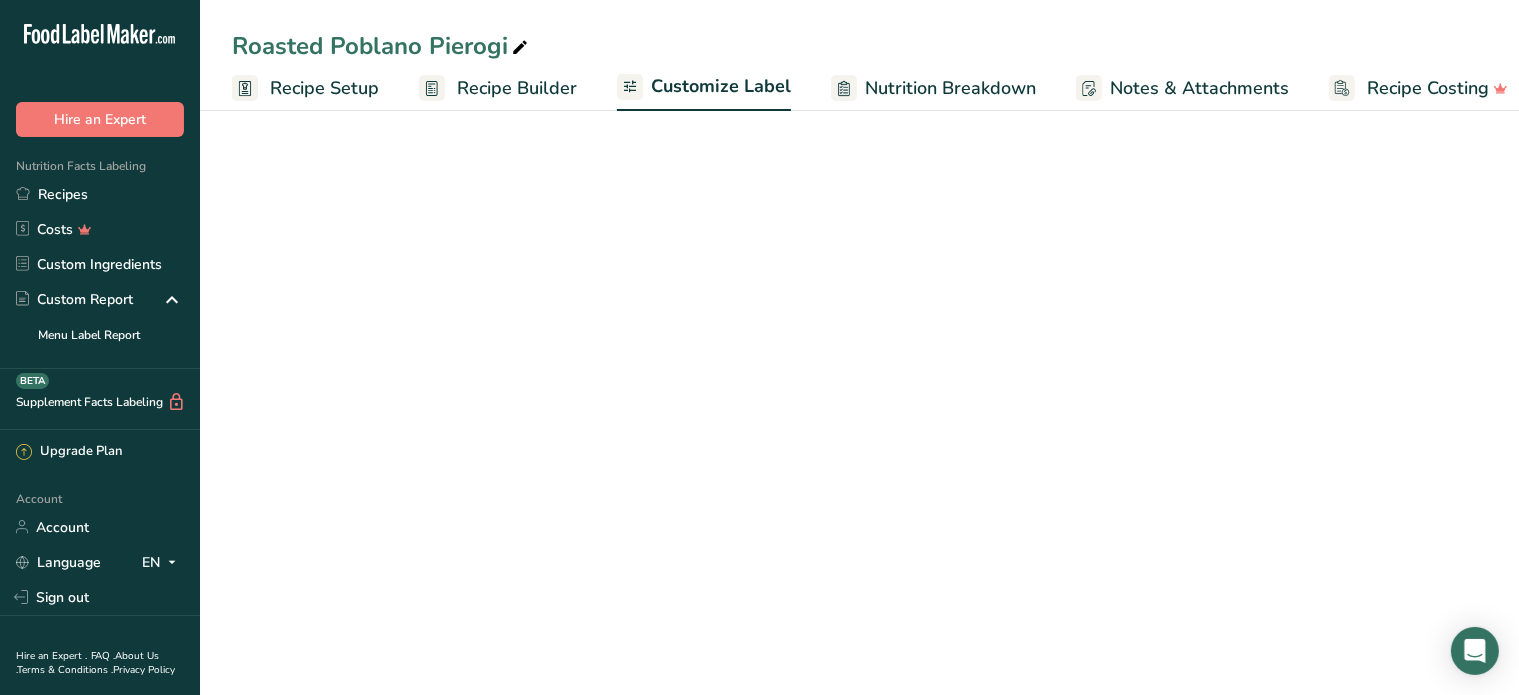 scroll, scrollTop: 0, scrollLeft: 20, axis: horizontal 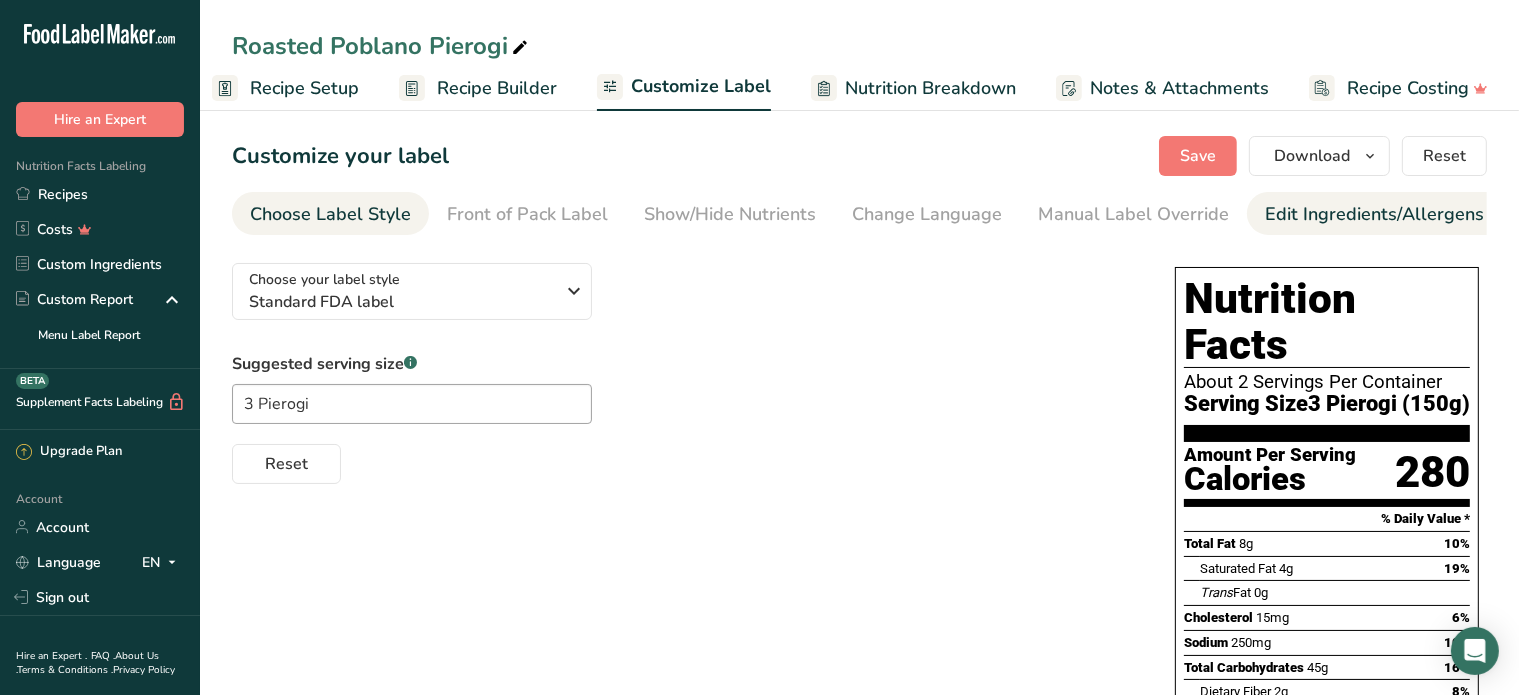 click on "Edit Ingredients/Allergens List" at bounding box center (1392, 214) 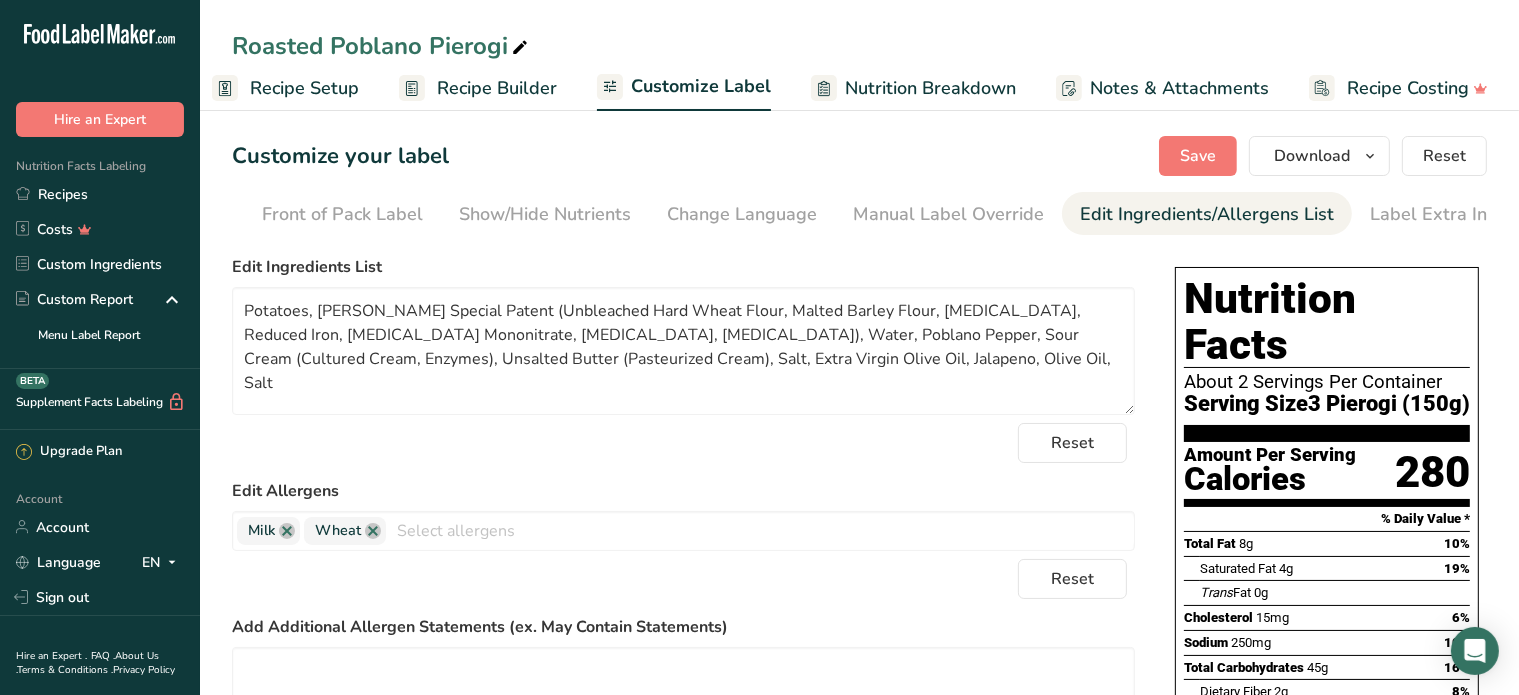 scroll, scrollTop: 0, scrollLeft: 197, axis: horizontal 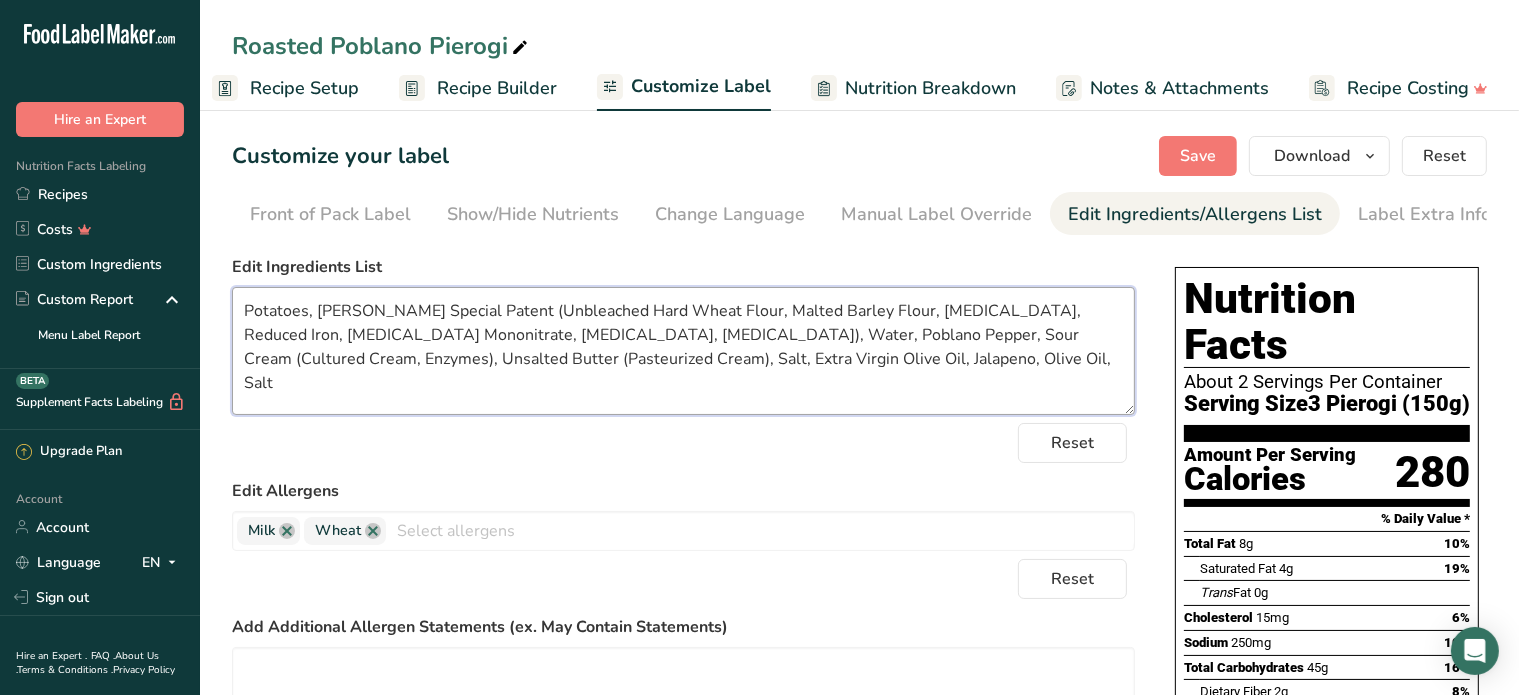 drag, startPoint x: 552, startPoint y: 313, endPoint x: 555, endPoint y: 347, distance: 34.132095 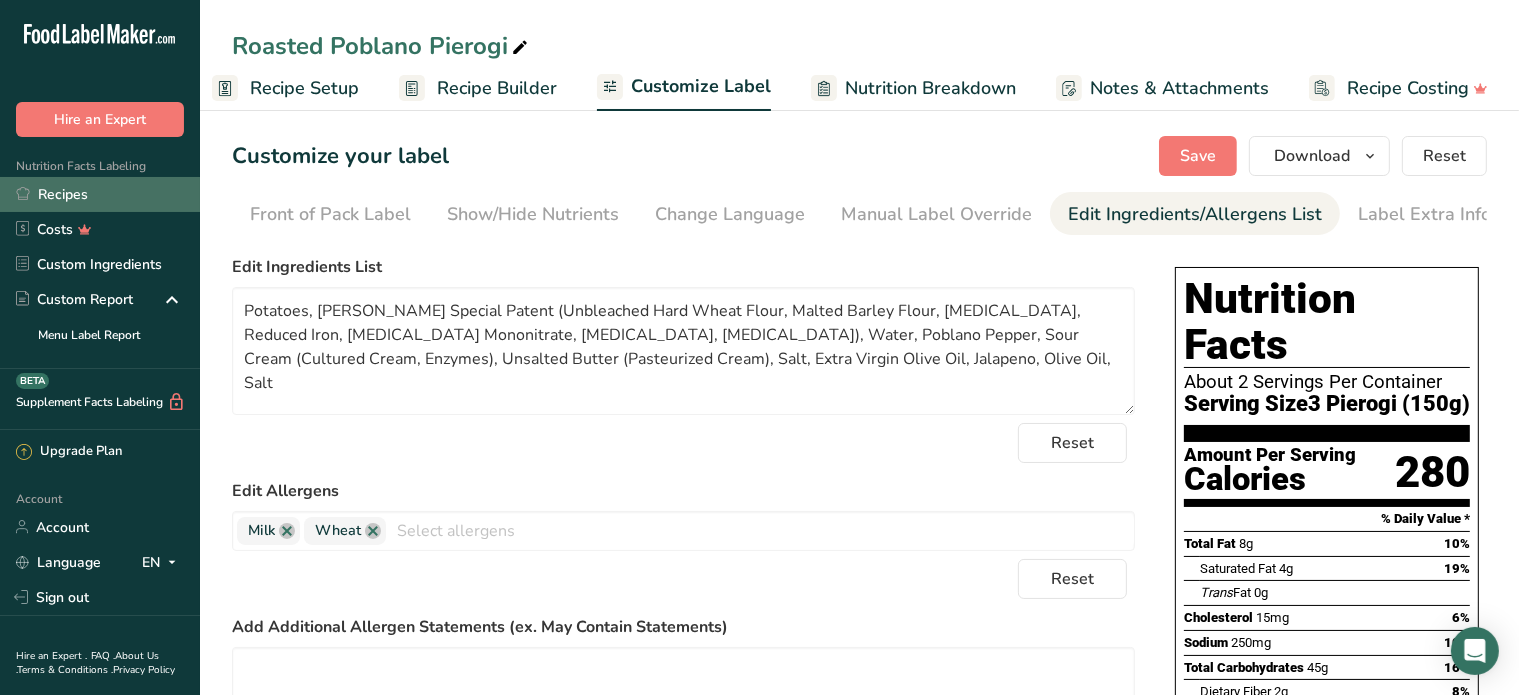click on "Recipes" at bounding box center [100, 194] 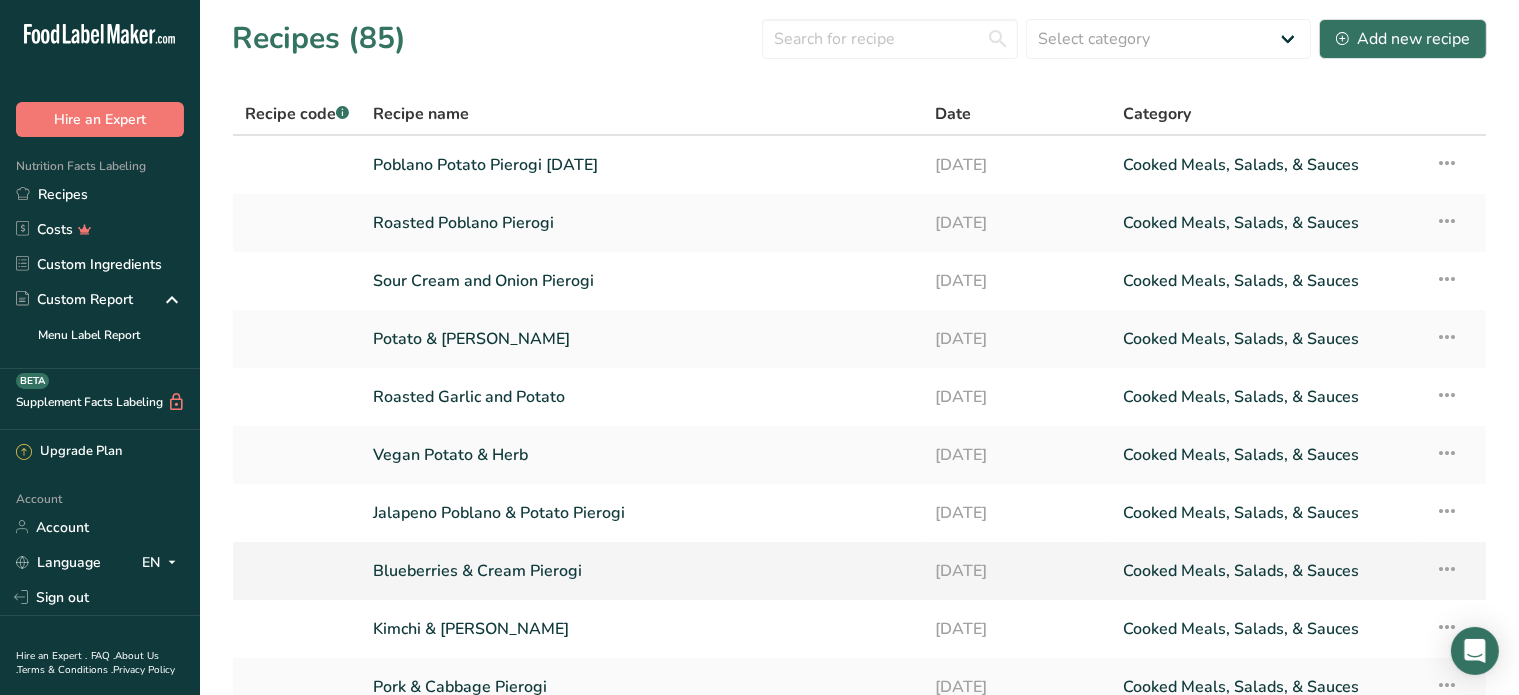 click on "Blueberries & Cream Pierogi" at bounding box center [642, 571] 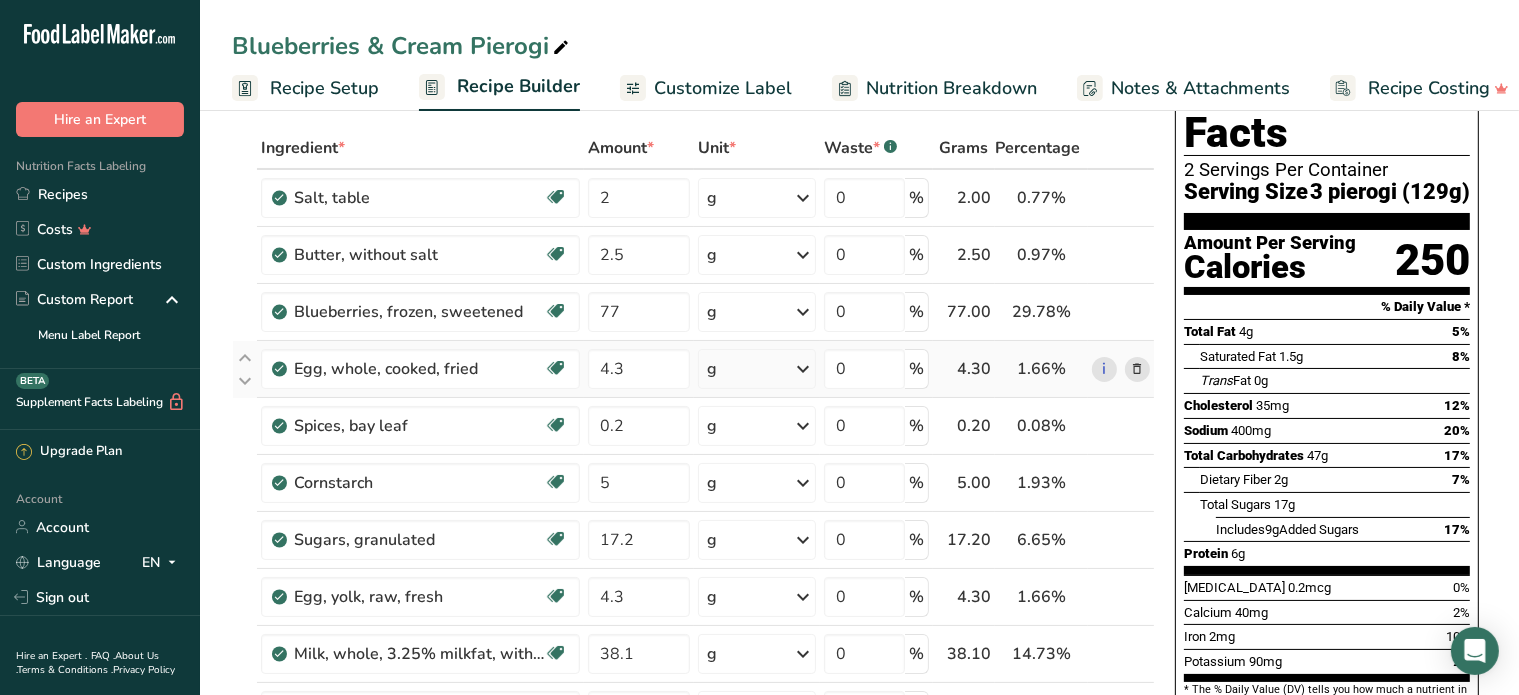 scroll, scrollTop: 0, scrollLeft: 0, axis: both 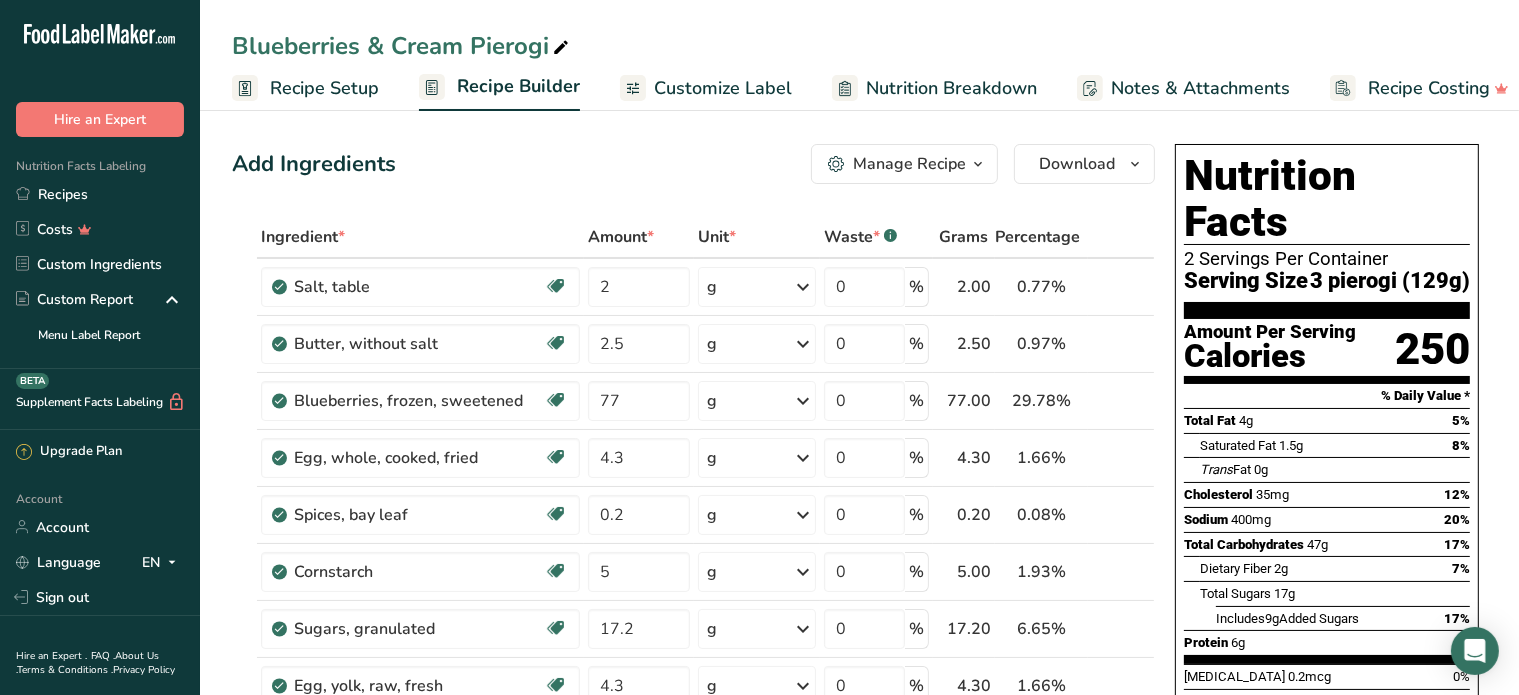 click on "Customize Label" at bounding box center (723, 88) 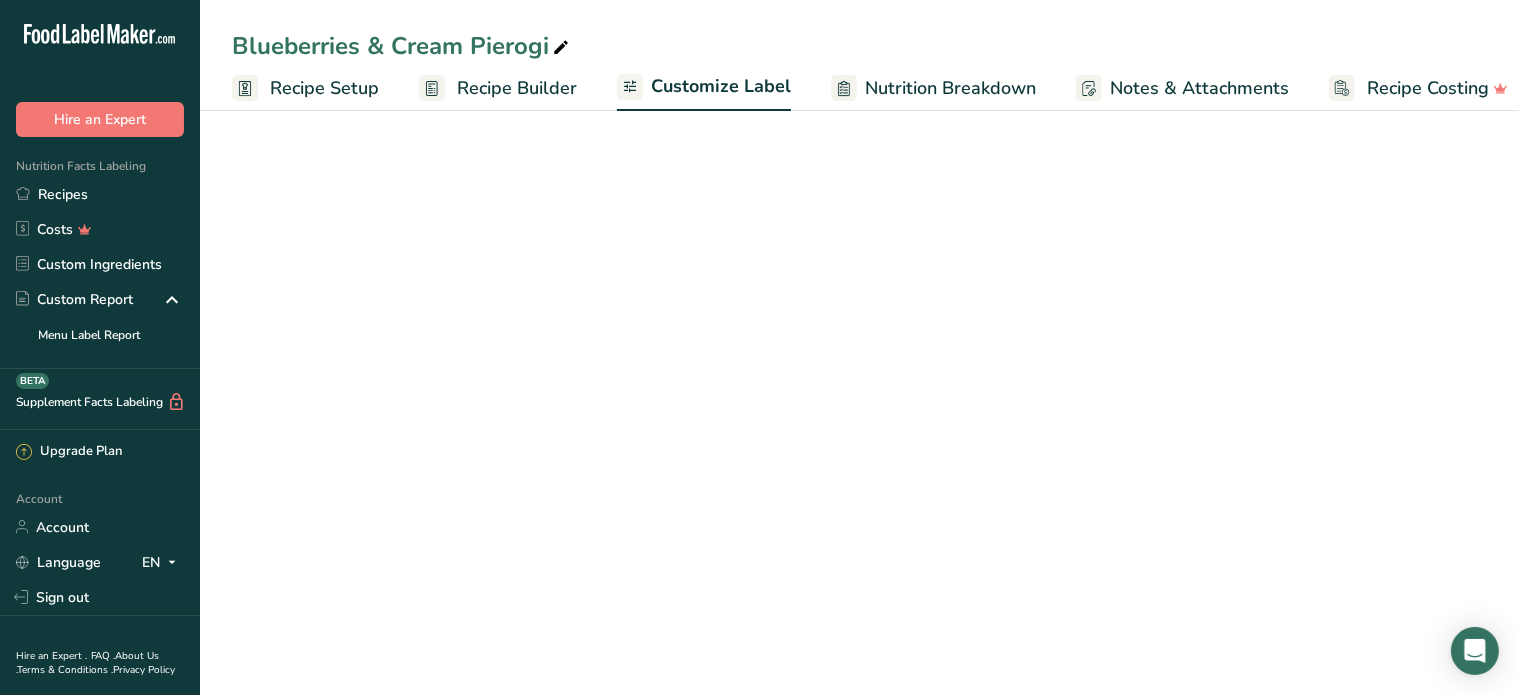 scroll, scrollTop: 0, scrollLeft: 20, axis: horizontal 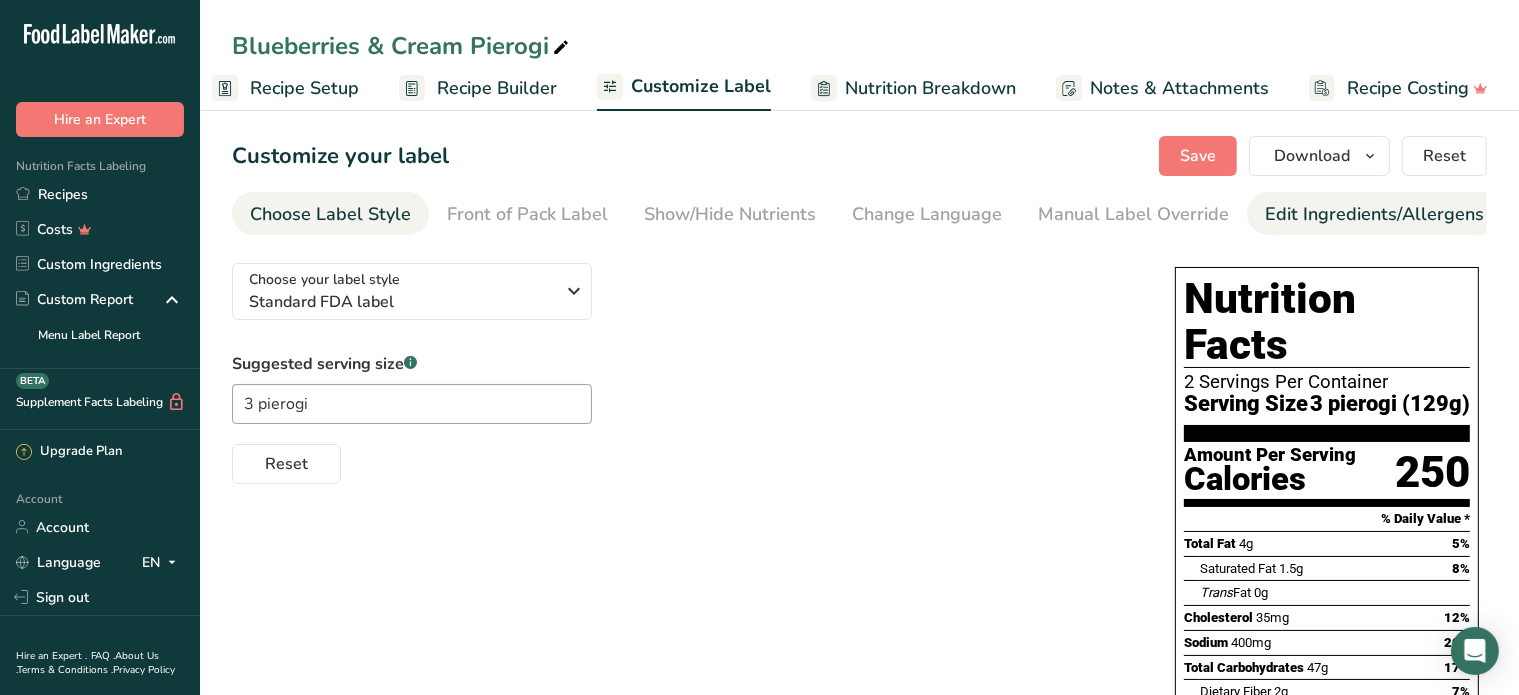 click on "Edit Ingredients/Allergens List" at bounding box center [1392, 214] 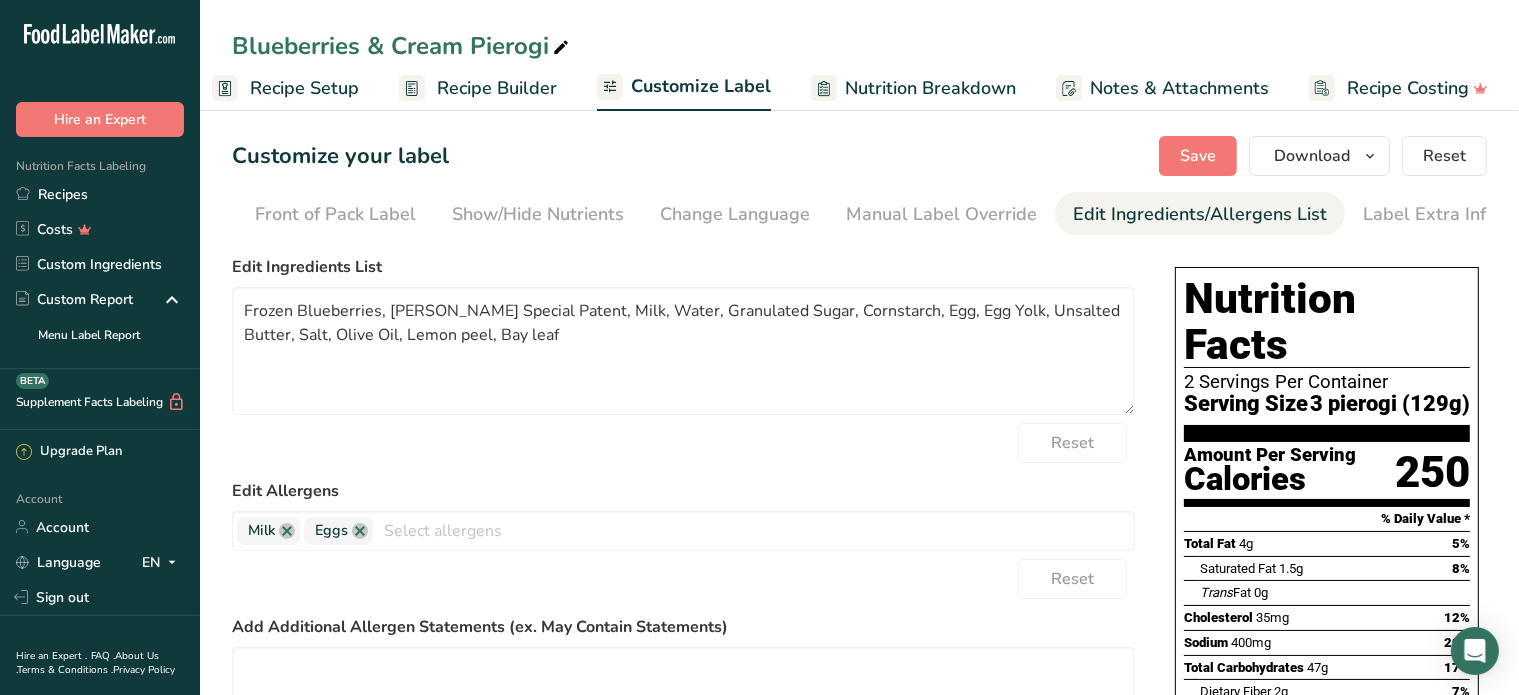 scroll, scrollTop: 0, scrollLeft: 197, axis: horizontal 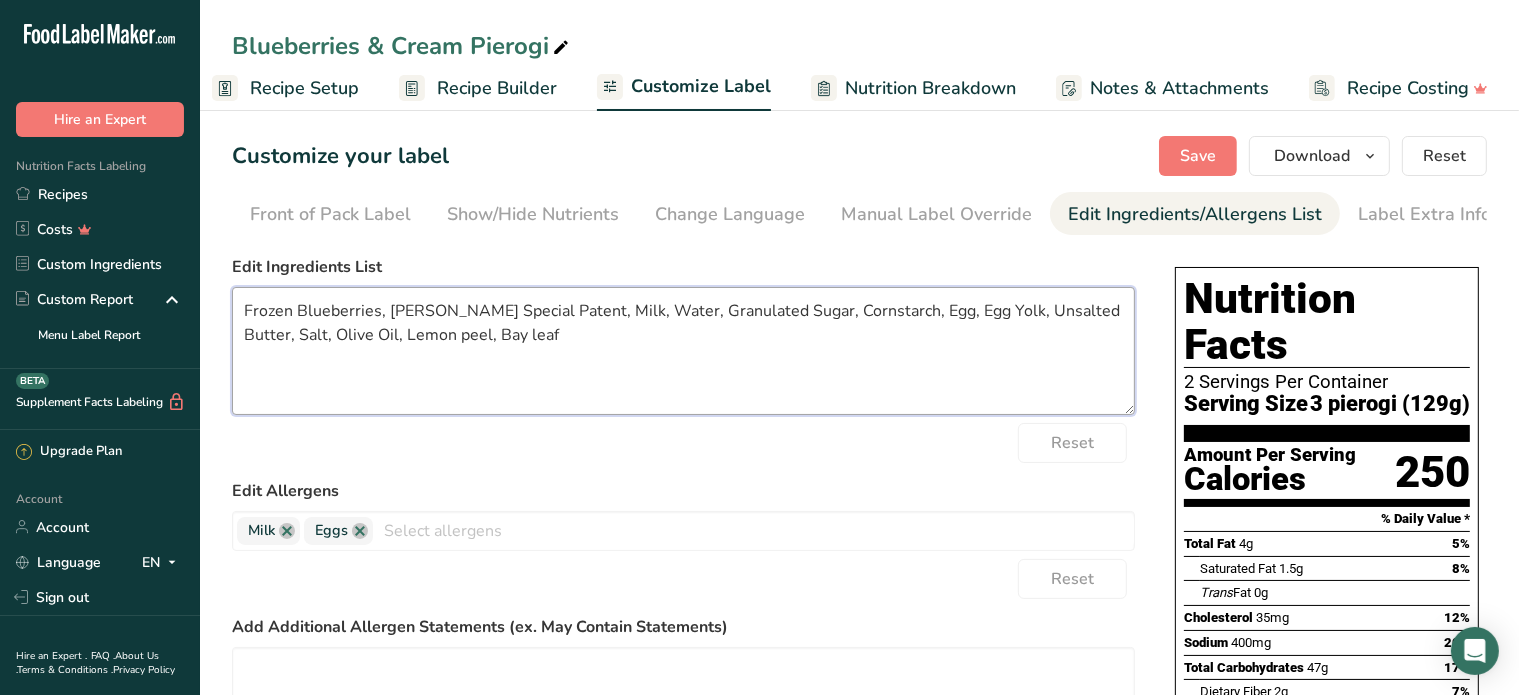 click on "Frozen Blueberries, [PERSON_NAME] Special Patent, Milk, Water, Granulated Sugar, Cornstarch, Egg, Egg Yolk, Unsalted Butter, Salt, Olive Oil, Lemon peel, Bay leaf" at bounding box center (683, 351) 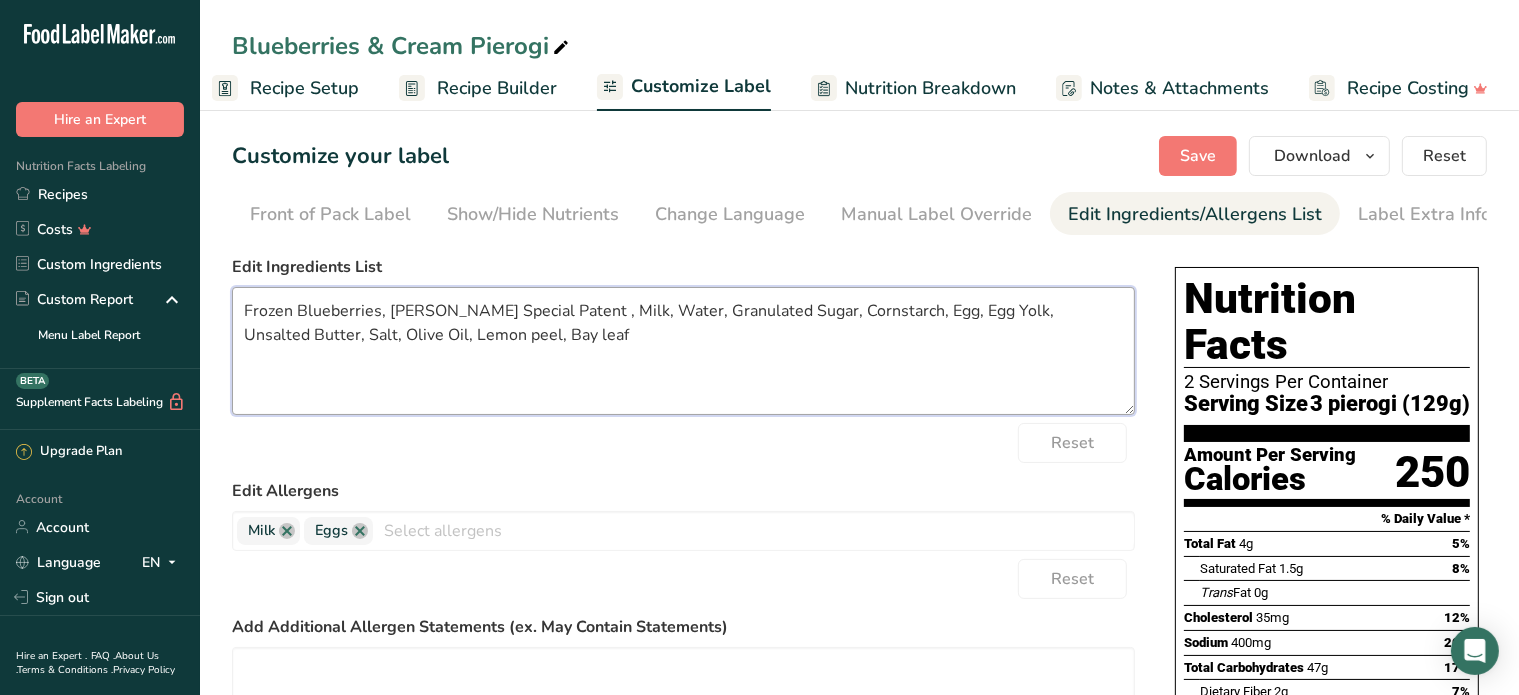 paste on "(Unbleached Hard Wheat Flour, Malted Barley Flour, [MEDICAL_DATA], Reduced Iron, [MEDICAL_DATA] Mononitrate, [MEDICAL_DATA], [MEDICAL_DATA])" 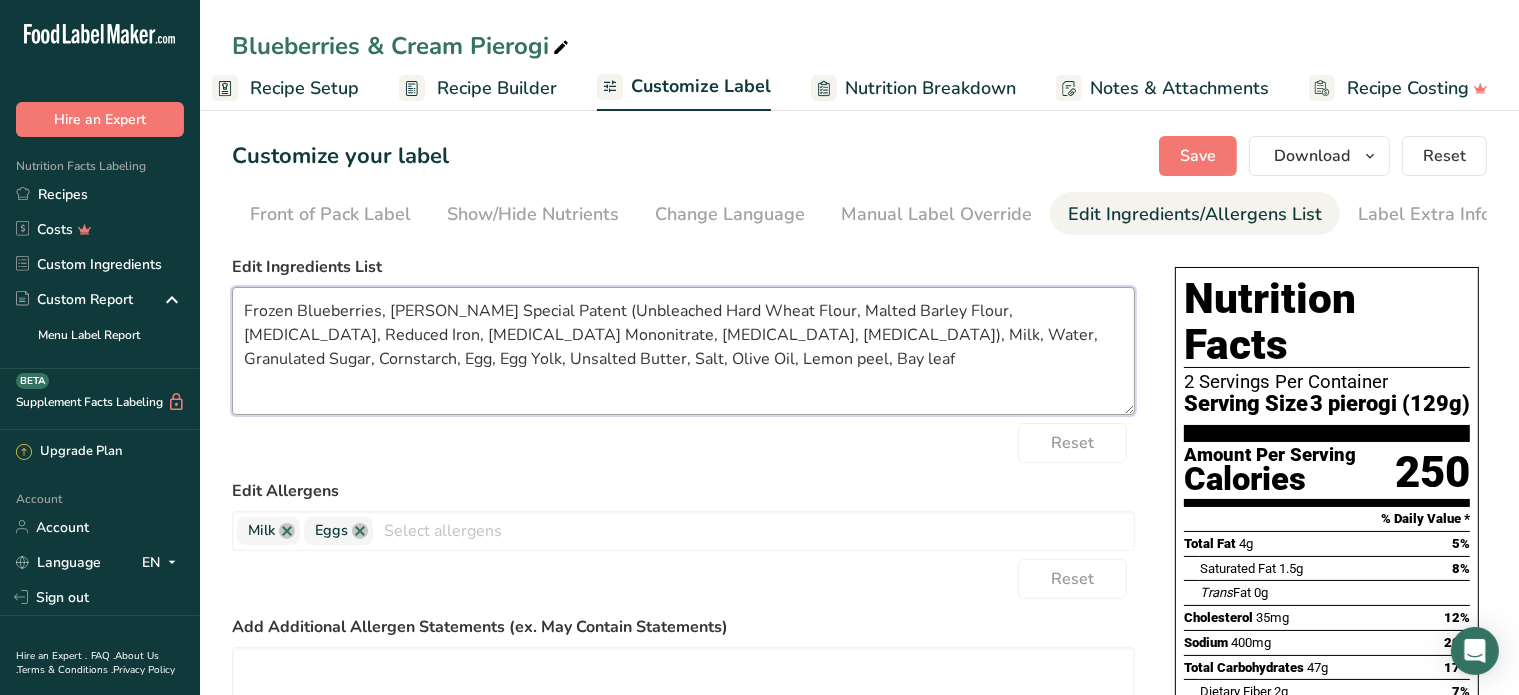 click on "Frozen Blueberries, [PERSON_NAME] Special Patent (Unbleached Hard Wheat Flour, Malted Barley Flour, [MEDICAL_DATA], Reduced Iron, [MEDICAL_DATA] Mononitrate, [MEDICAL_DATA], [MEDICAL_DATA]), Milk, Water, Granulated Sugar, Cornstarch, Egg, Egg Yolk, Unsalted Butter, Salt, Olive Oil, Lemon peel, Bay leaf" at bounding box center [683, 351] 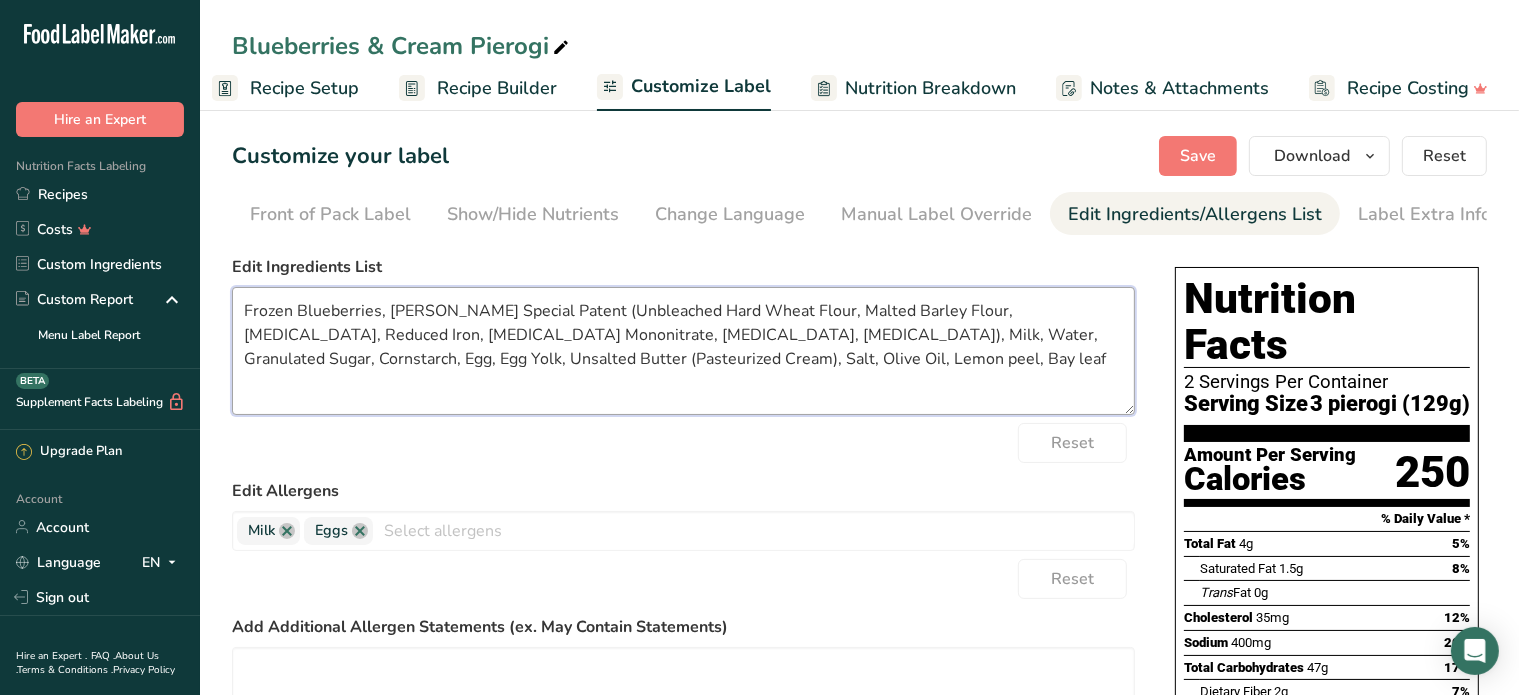 type on "Frozen Blueberries, [PERSON_NAME] Special Patent (Unbleached Hard Wheat Flour, Malted Barley Flour, [MEDICAL_DATA], Reduced Iron, [MEDICAL_DATA] Mononitrate, [MEDICAL_DATA], [MEDICAL_DATA]), Milk, Water, Granulated Sugar, Cornstarch, Egg, Egg Yolk, Unsalted Butter (Pasteurized Cream), Salt, Olive Oil, Lemon peel, Bay leaf" 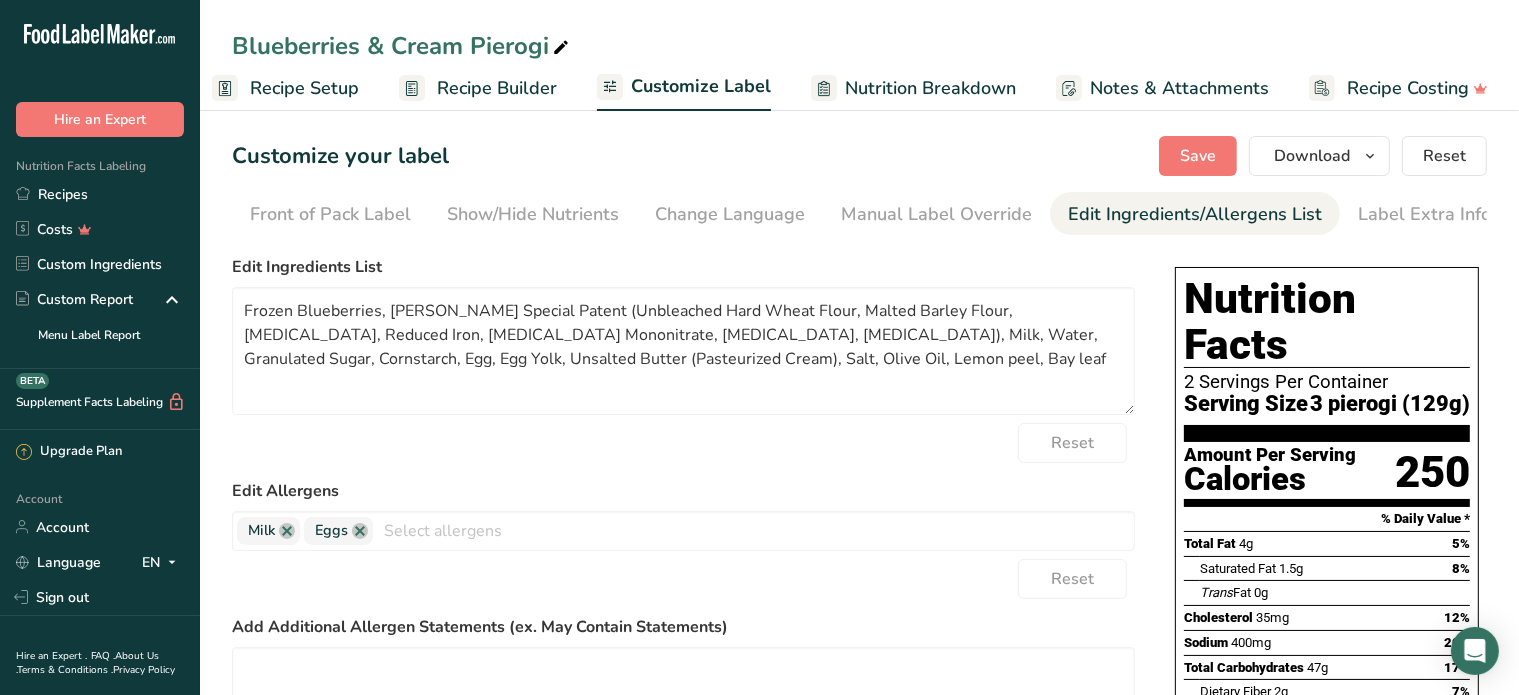 click on "Edit Ingredients List Frozen Blueberries, [PERSON_NAME] Flour Special Patent (Unbleached Hard Wheat Flour, Malted Barley Flour, [MEDICAL_DATA], Reduced Iron, [MEDICAL_DATA] Mononitrate, [MEDICAL_DATA], [MEDICAL_DATA]), Milk, Water, Granulated Sugar, Cornstarch, Egg, Egg Yolk, Unsalted Butter (Pasteurized Cream), Salt, Olive Oil, Lemon peel, Bay leaf
Reset
Edit Allergens
Milk
Eggs
Soy
Tree Nuts
Wheat
Fish
Peanuts
Sesame
Crustaceans
Sulphites
Celery
Mustard
Lupins
[GEOGRAPHIC_DATA]
[GEOGRAPHIC_DATA]
[GEOGRAPHIC_DATA]
Beech nut
Brazil nut
Butternut
Cashew
Chestnut
[GEOGRAPHIC_DATA]
[GEOGRAPHIC_DATA]" at bounding box center [683, 574] 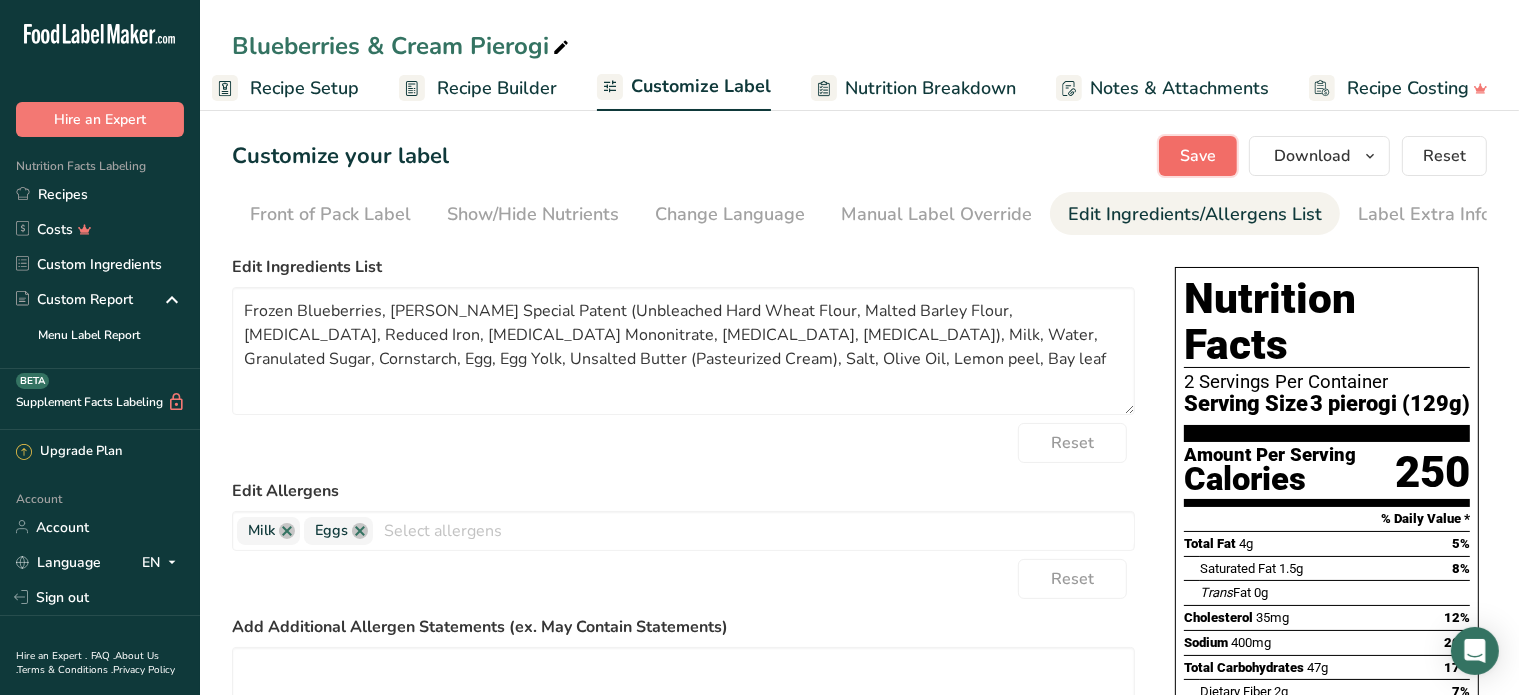 click on "Save" at bounding box center [1198, 156] 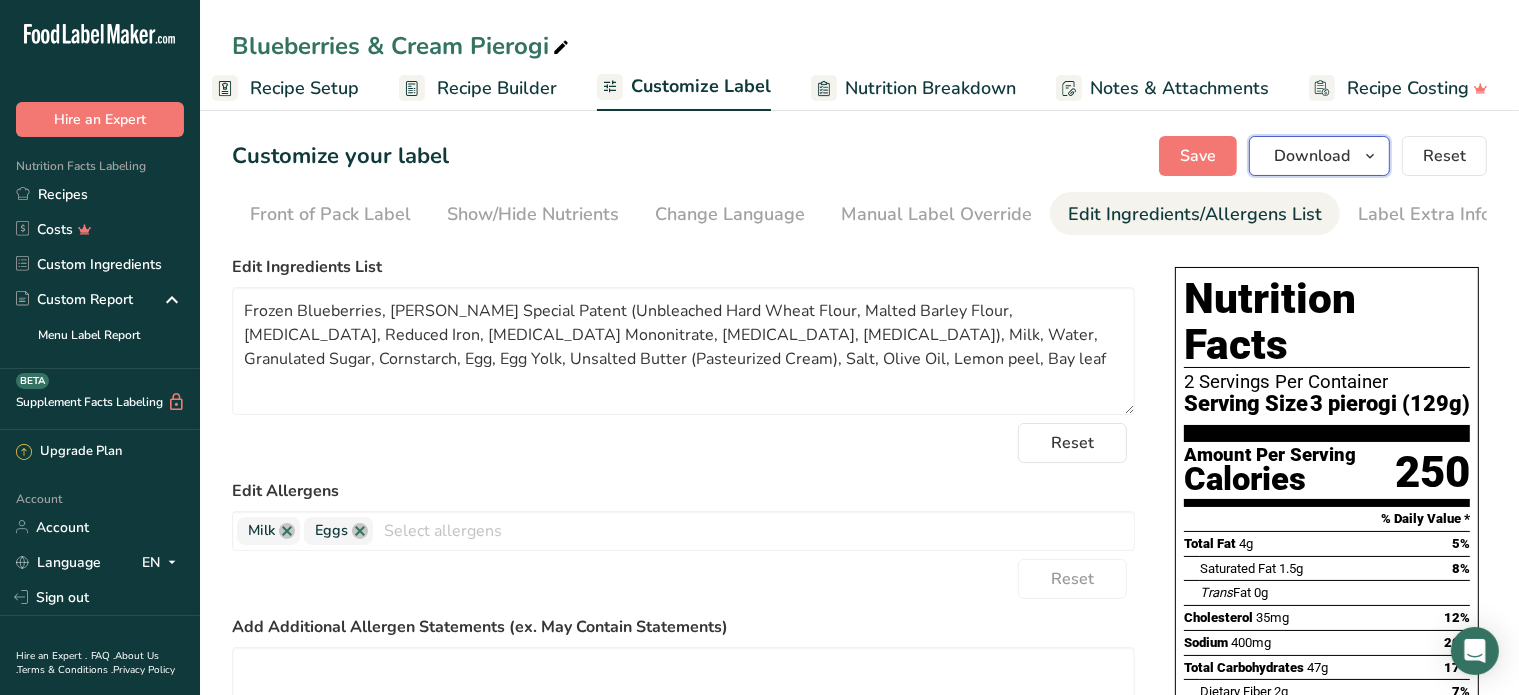 click on "Download" at bounding box center (1312, 156) 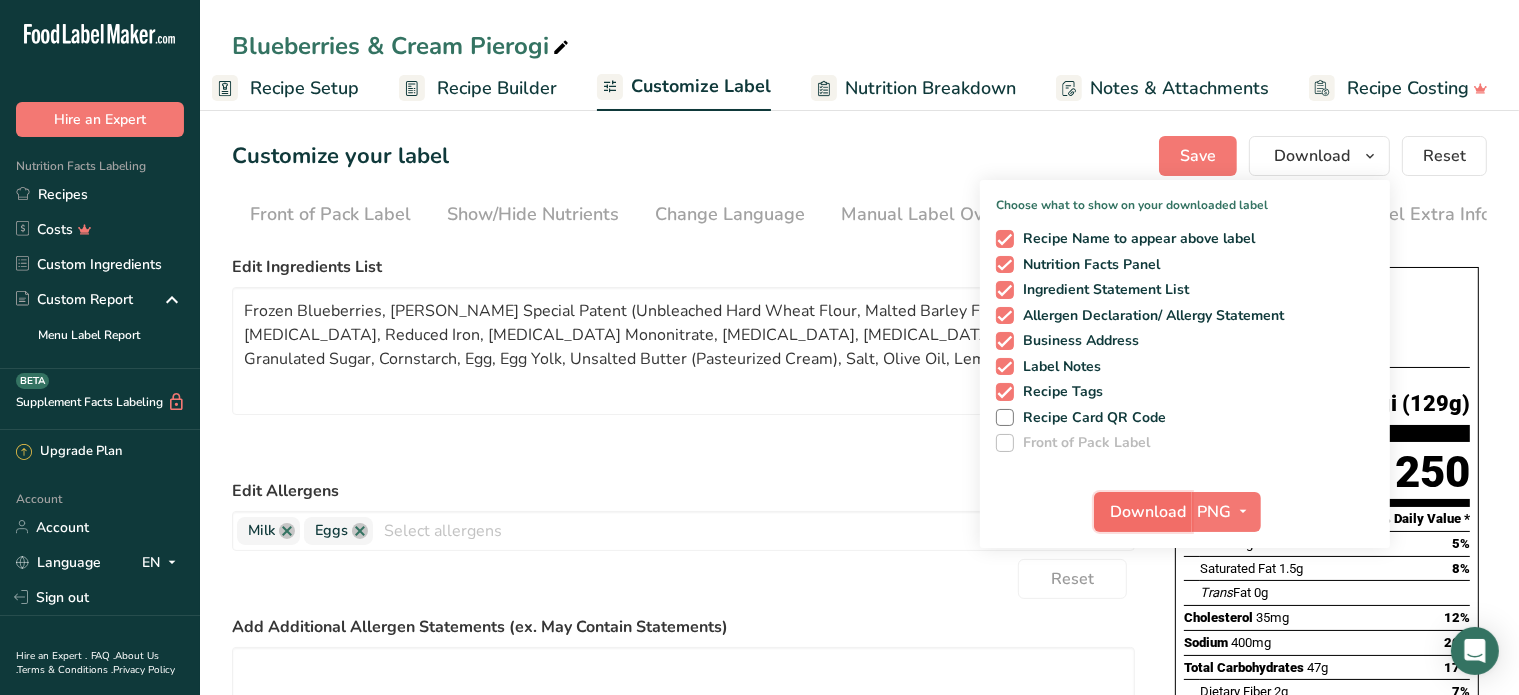 click on "Download" at bounding box center [1149, 512] 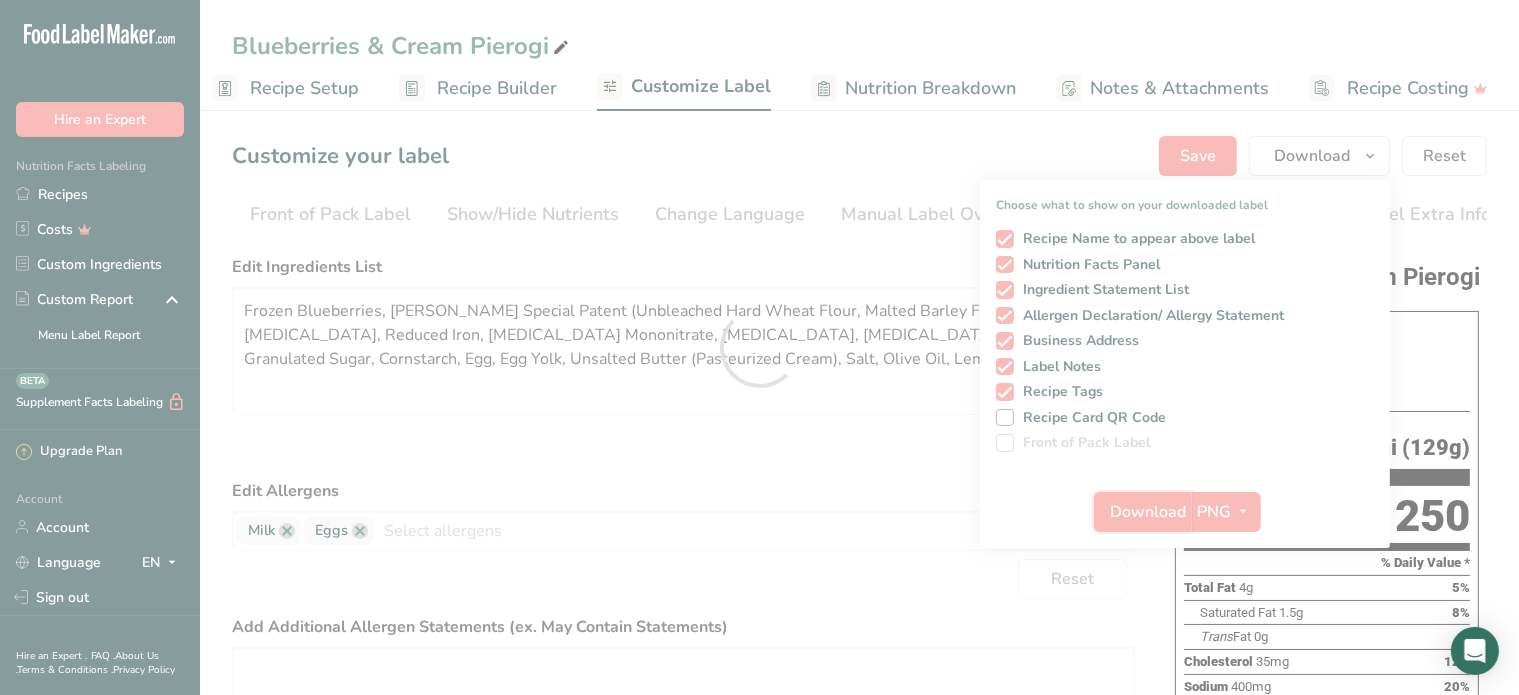 scroll, scrollTop: 0, scrollLeft: 0, axis: both 